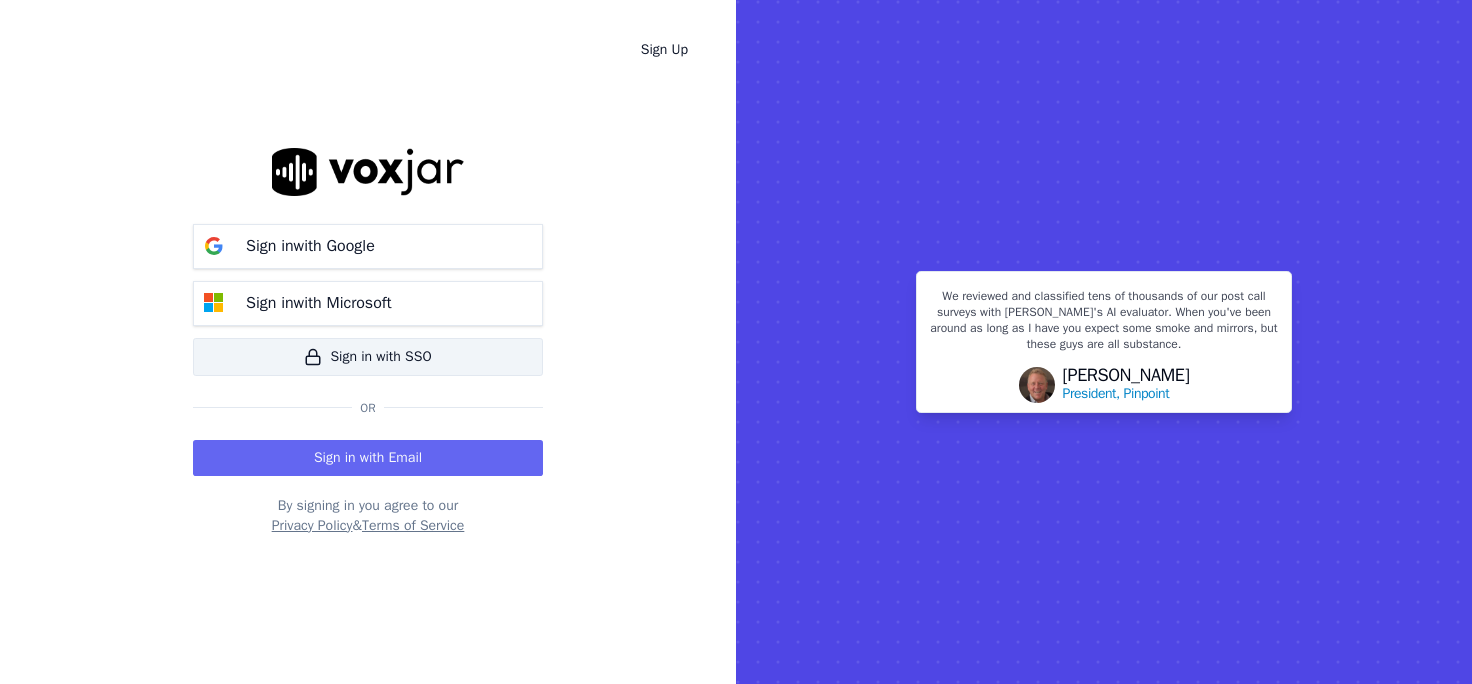 scroll, scrollTop: 0, scrollLeft: 0, axis: both 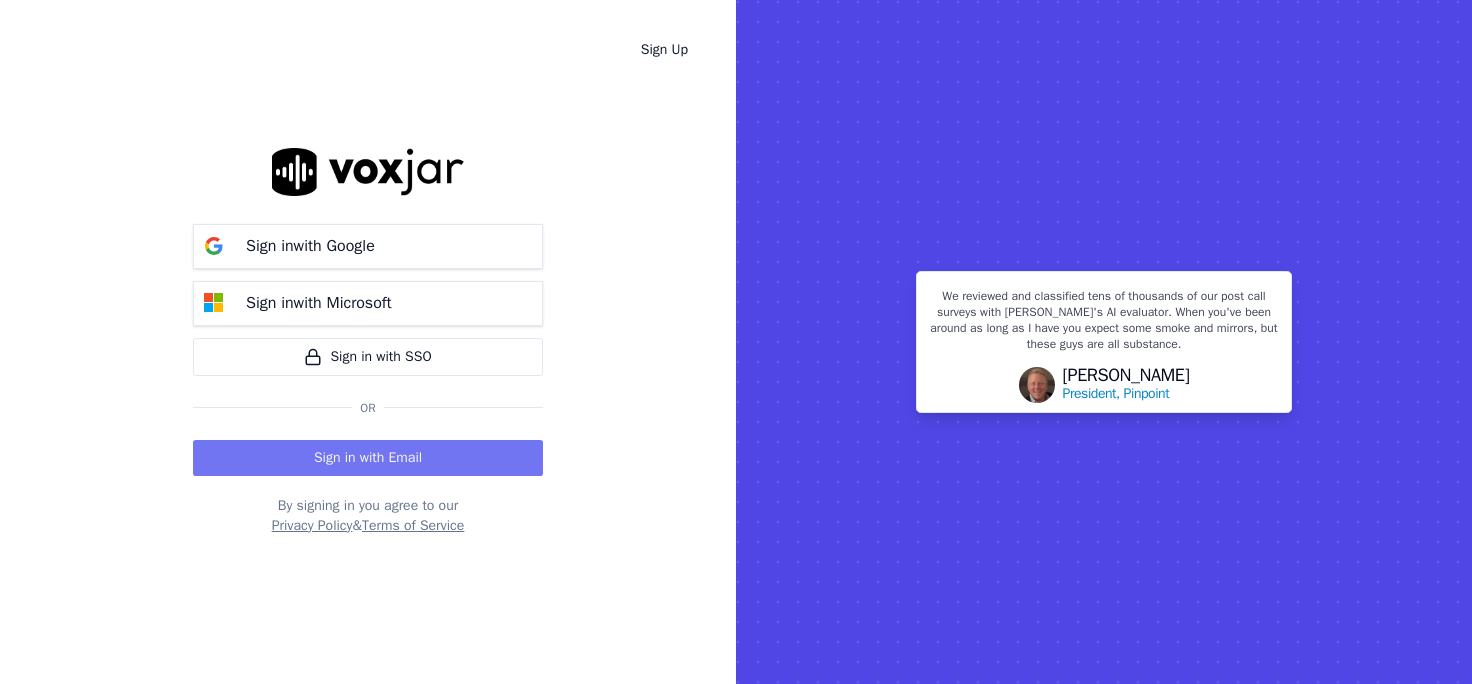 click on "Sign in with Email" at bounding box center (368, 458) 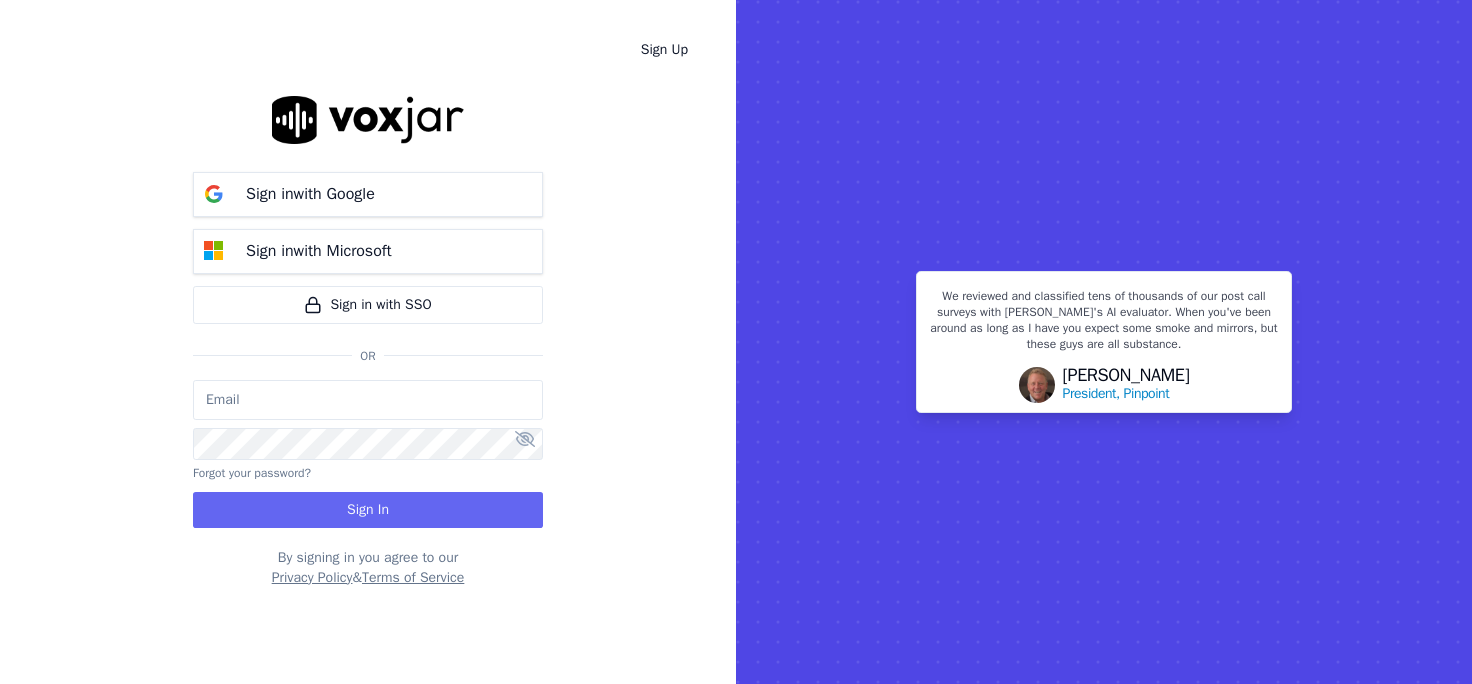click at bounding box center (368, 400) 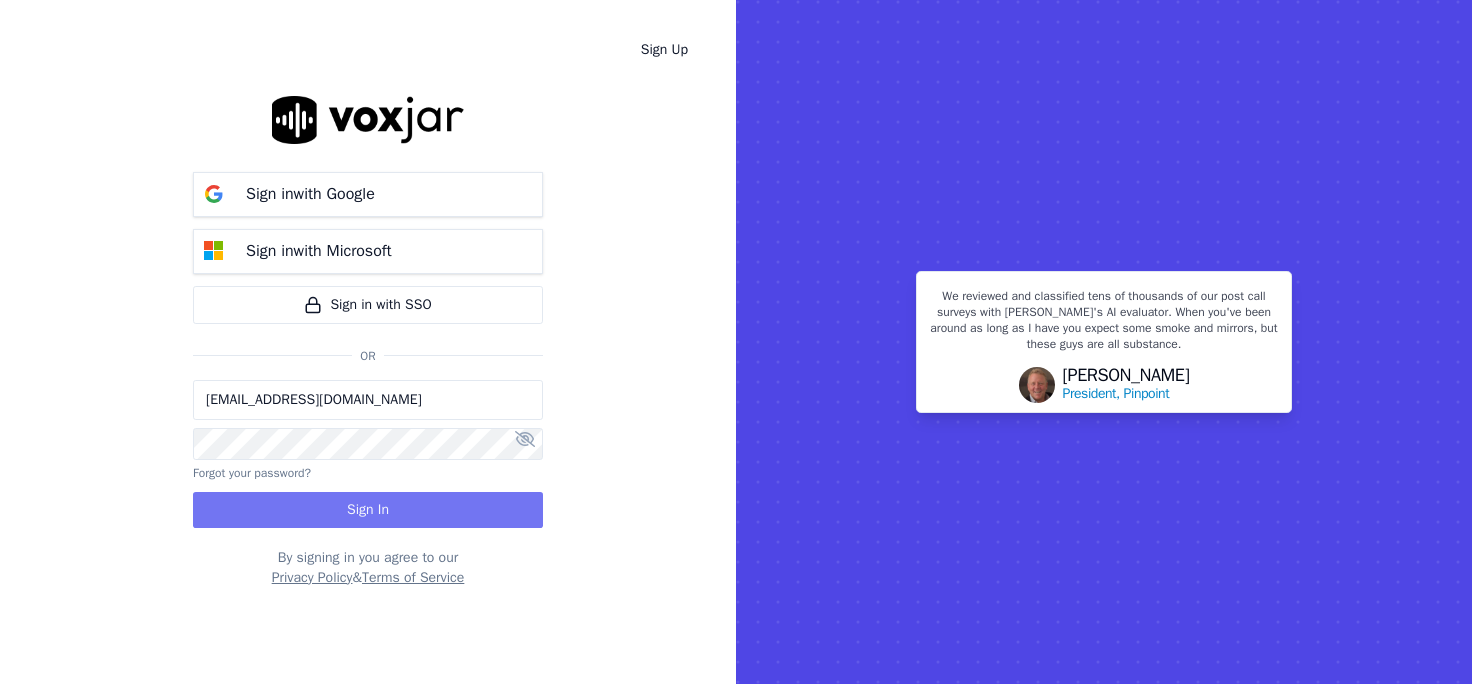 type on "[EMAIL_ADDRESS][DOMAIN_NAME]" 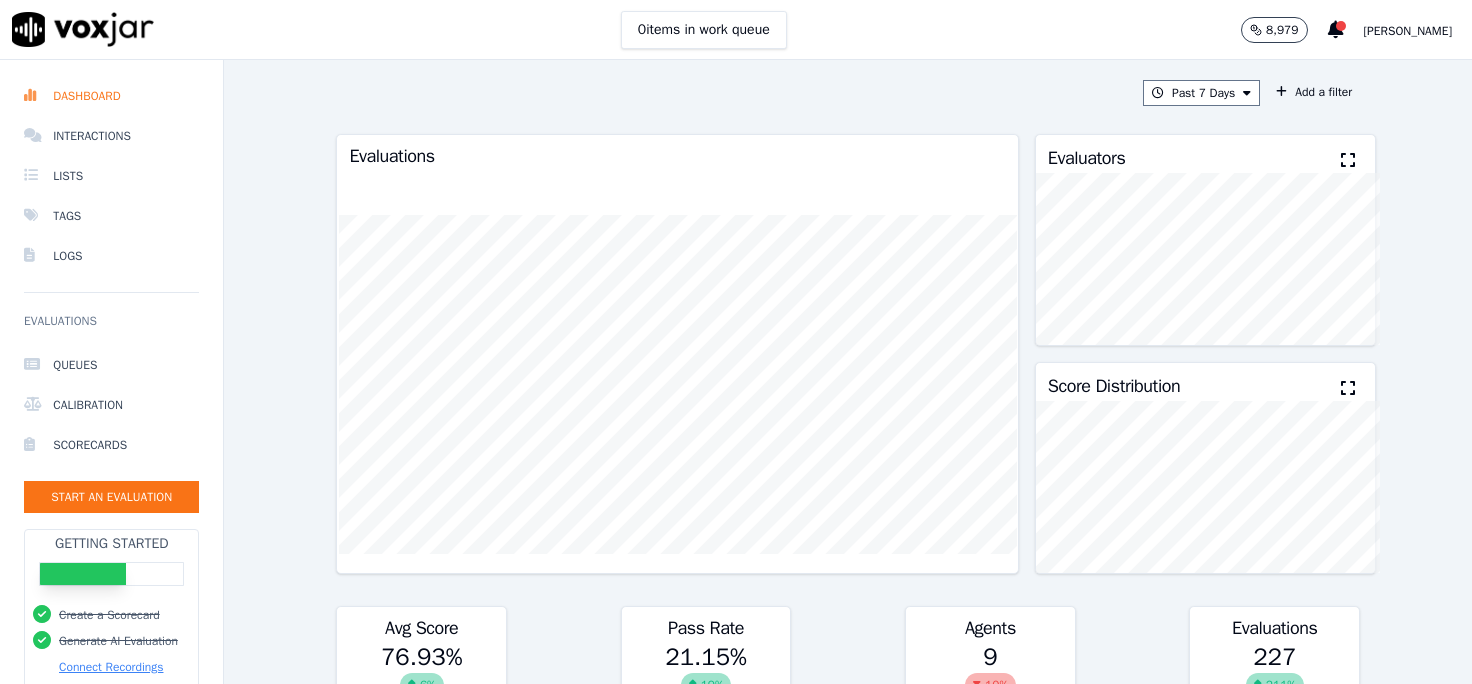 scroll, scrollTop: 0, scrollLeft: 0, axis: both 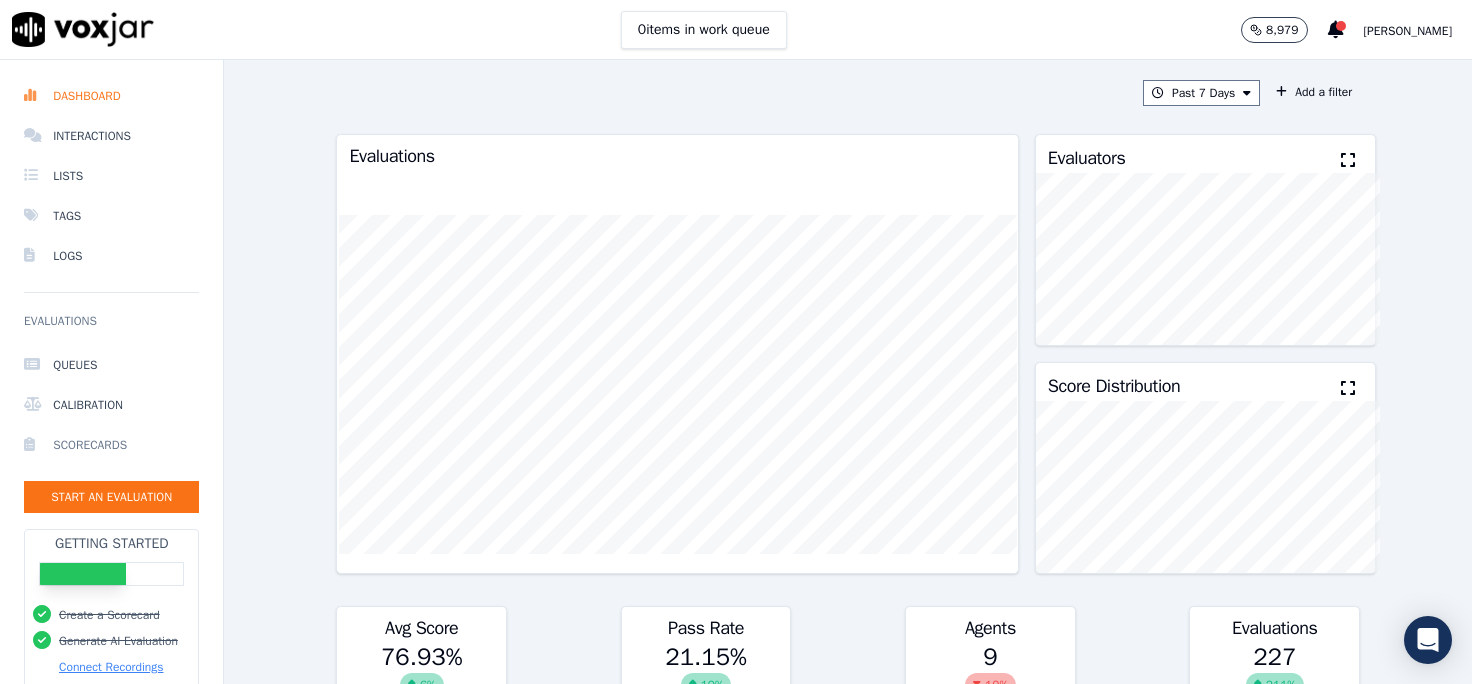 click on "Scorecards" at bounding box center [111, 445] 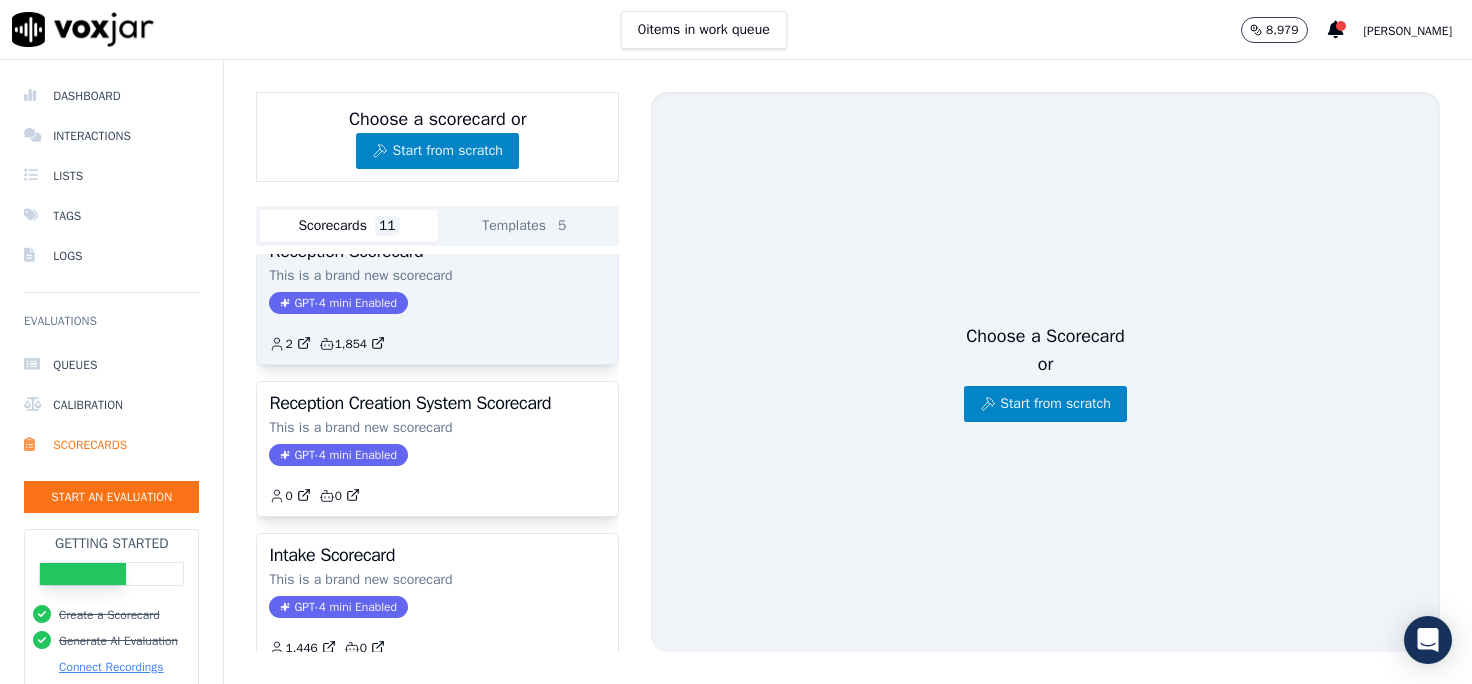 scroll, scrollTop: 0, scrollLeft: 0, axis: both 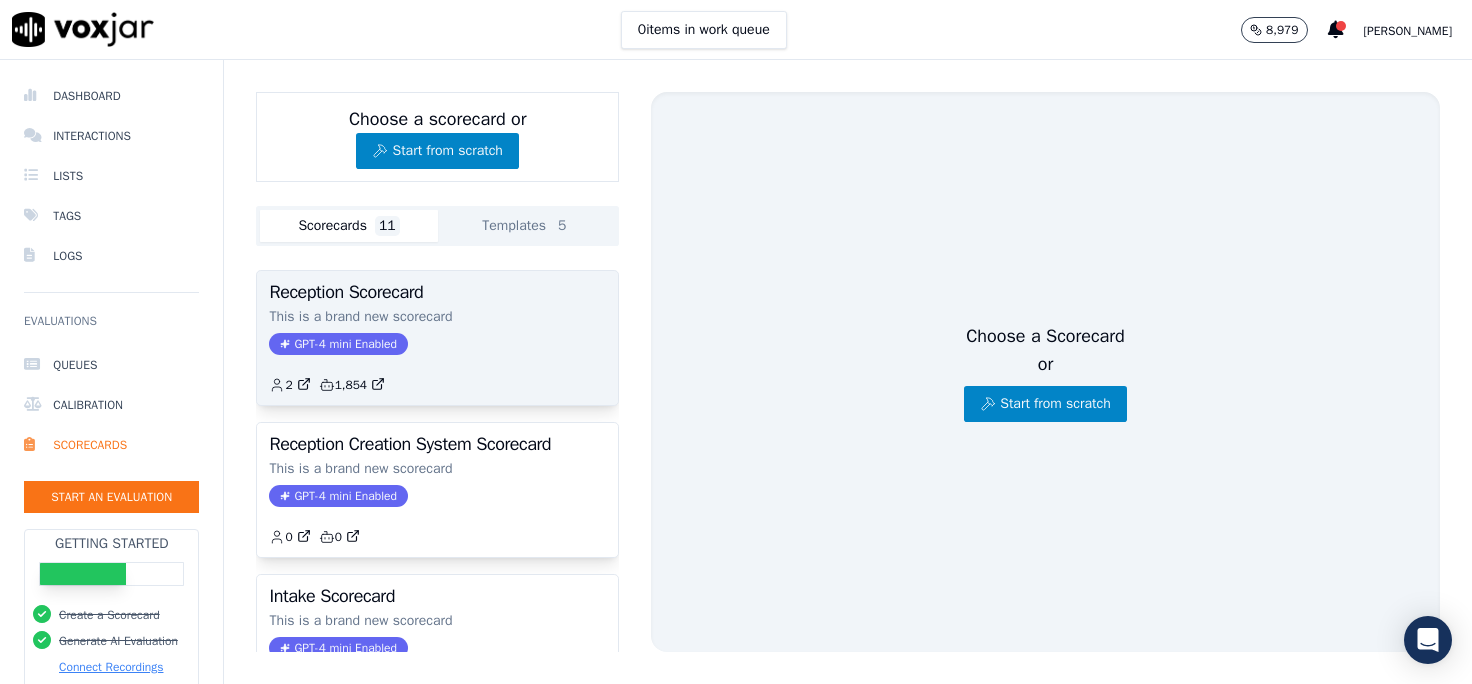 click on "GPT-4 mini Enabled" 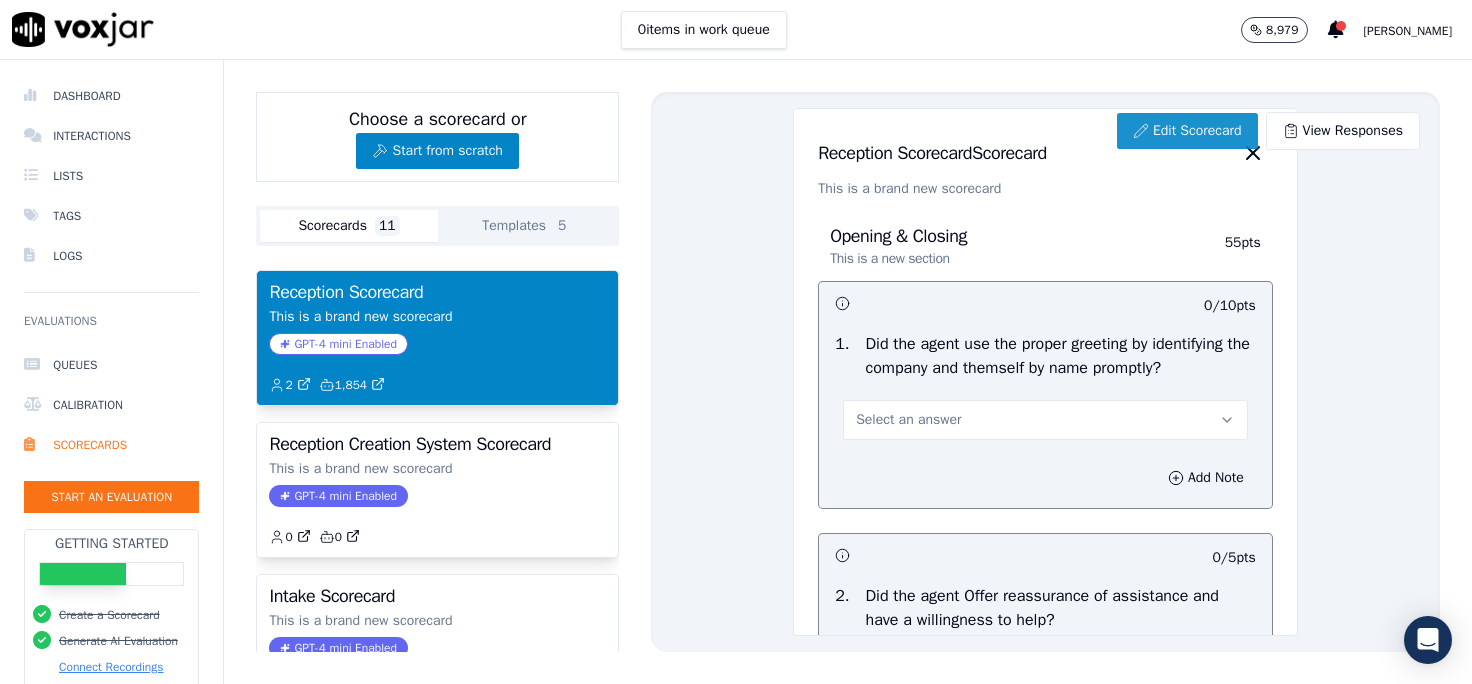 click on "Edit Scorecard" at bounding box center [1187, 131] 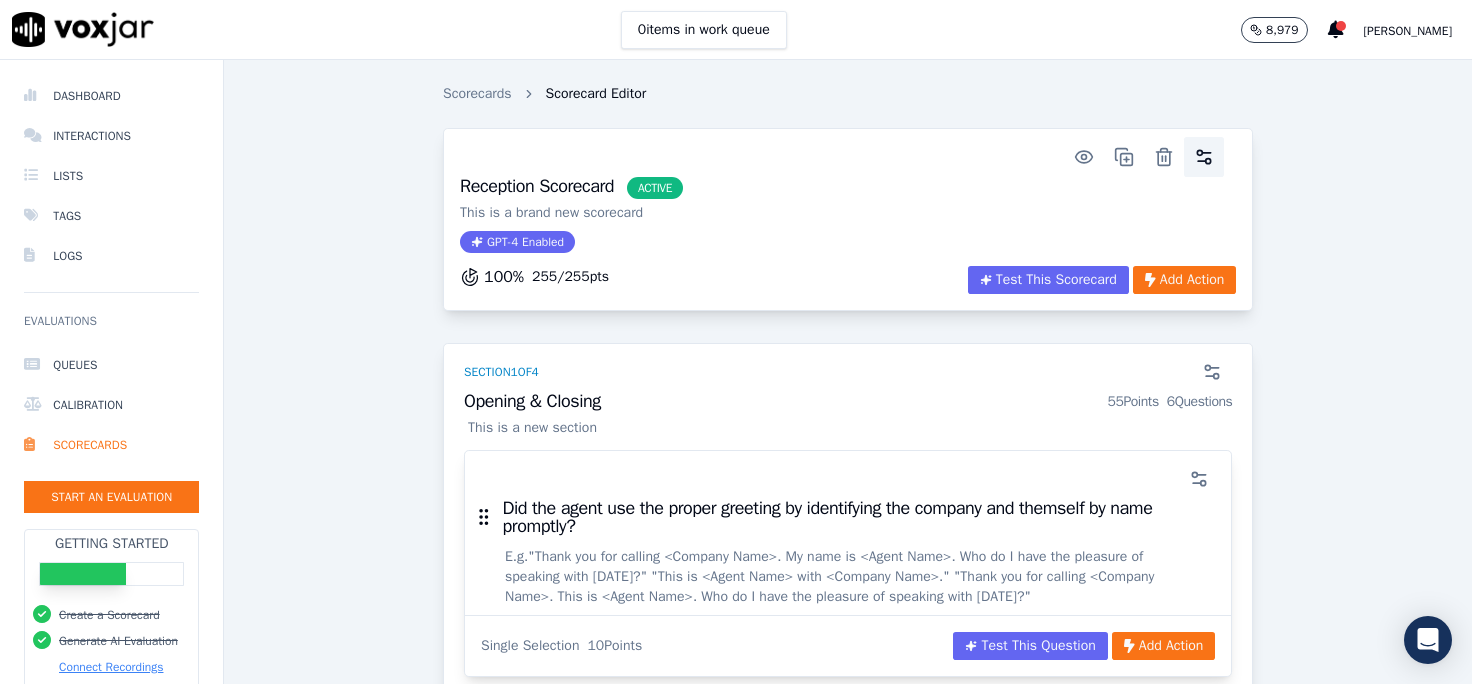 click 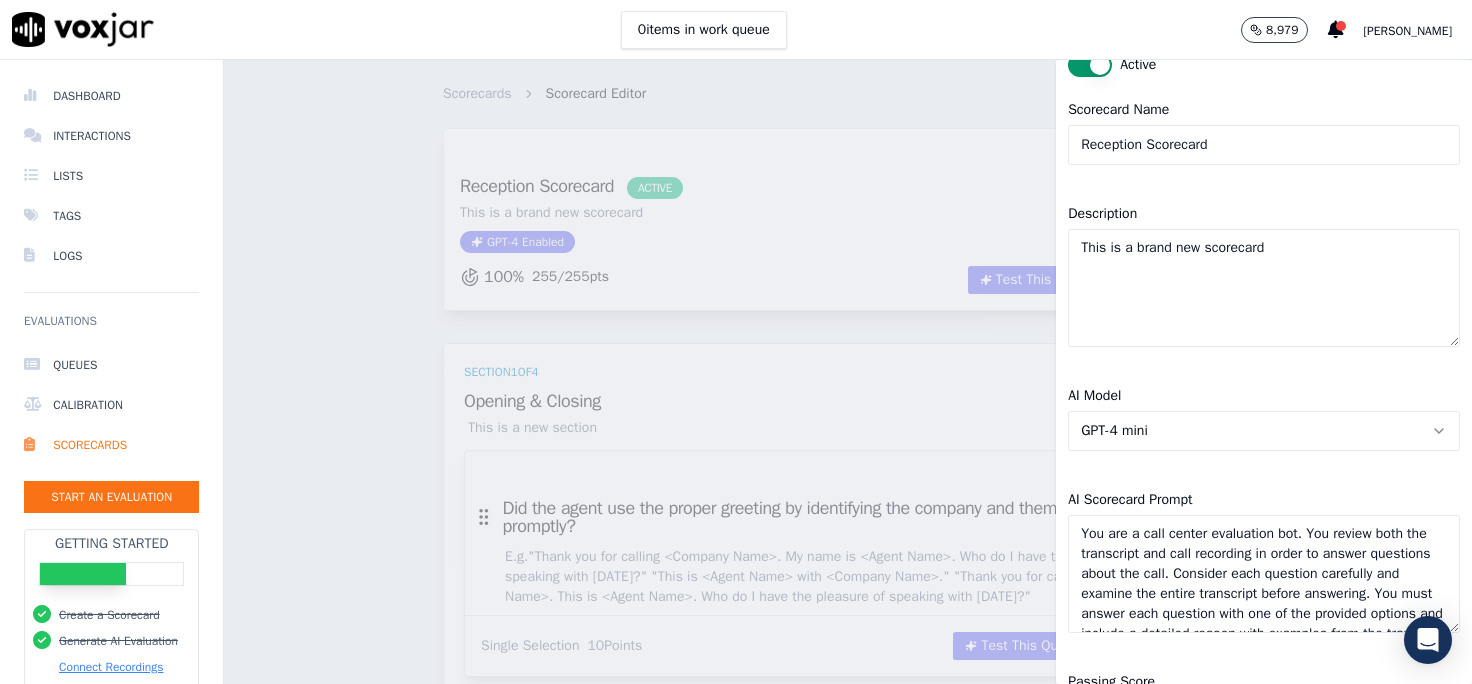 scroll, scrollTop: 89, scrollLeft: 0, axis: vertical 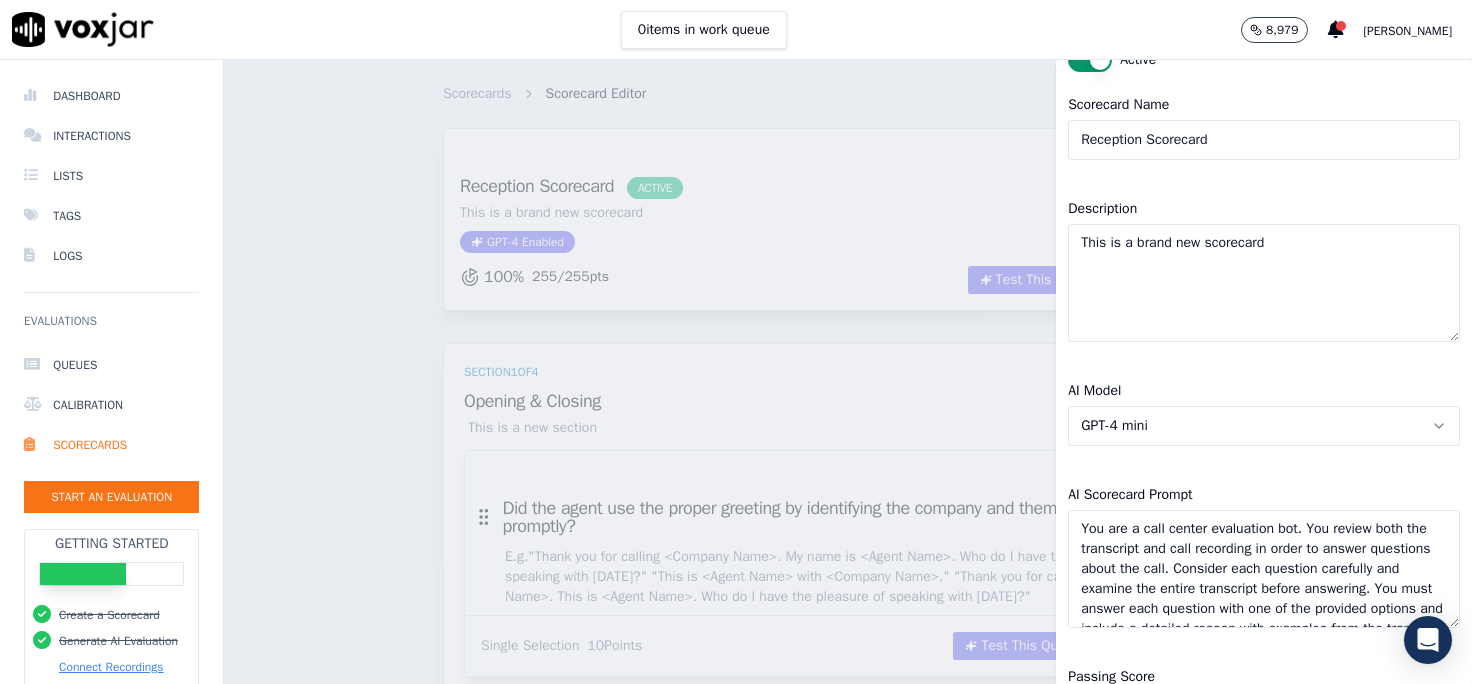 click on "GPT-4 mini" 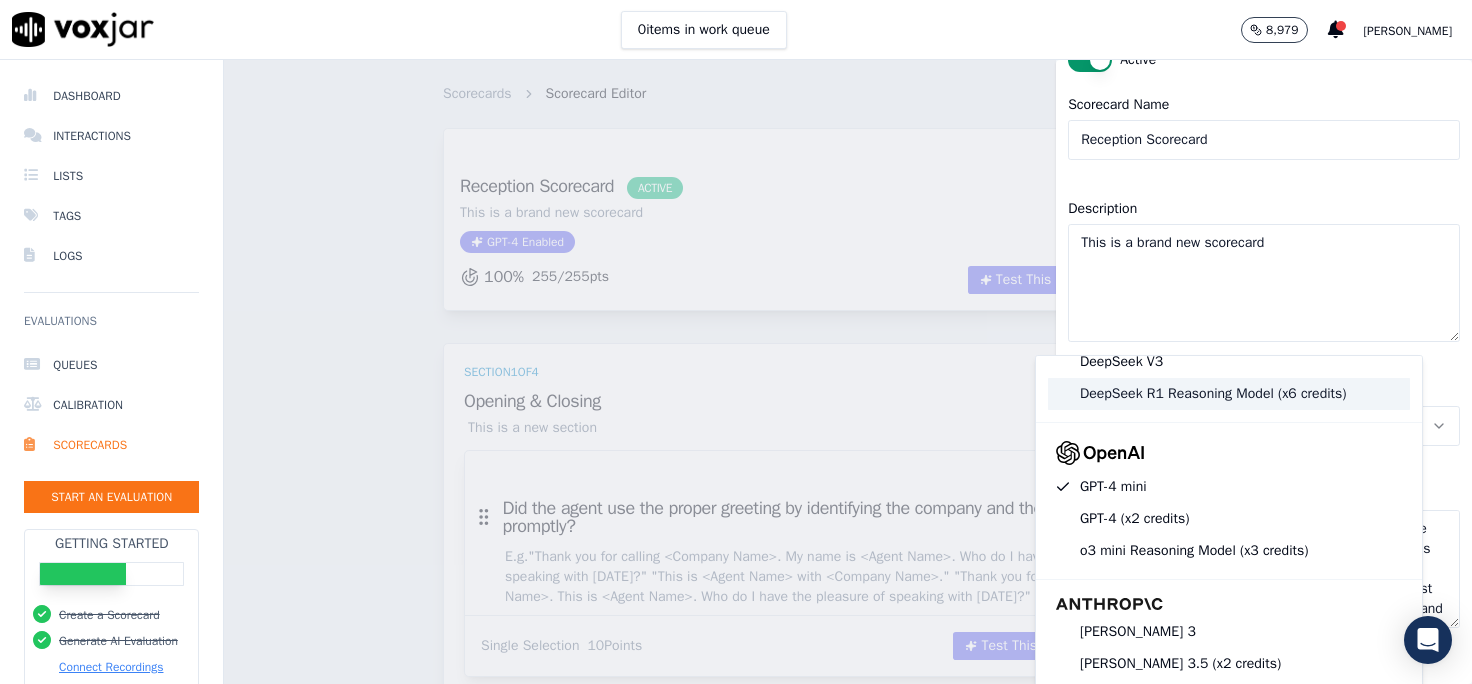 scroll, scrollTop: 242, scrollLeft: 0, axis: vertical 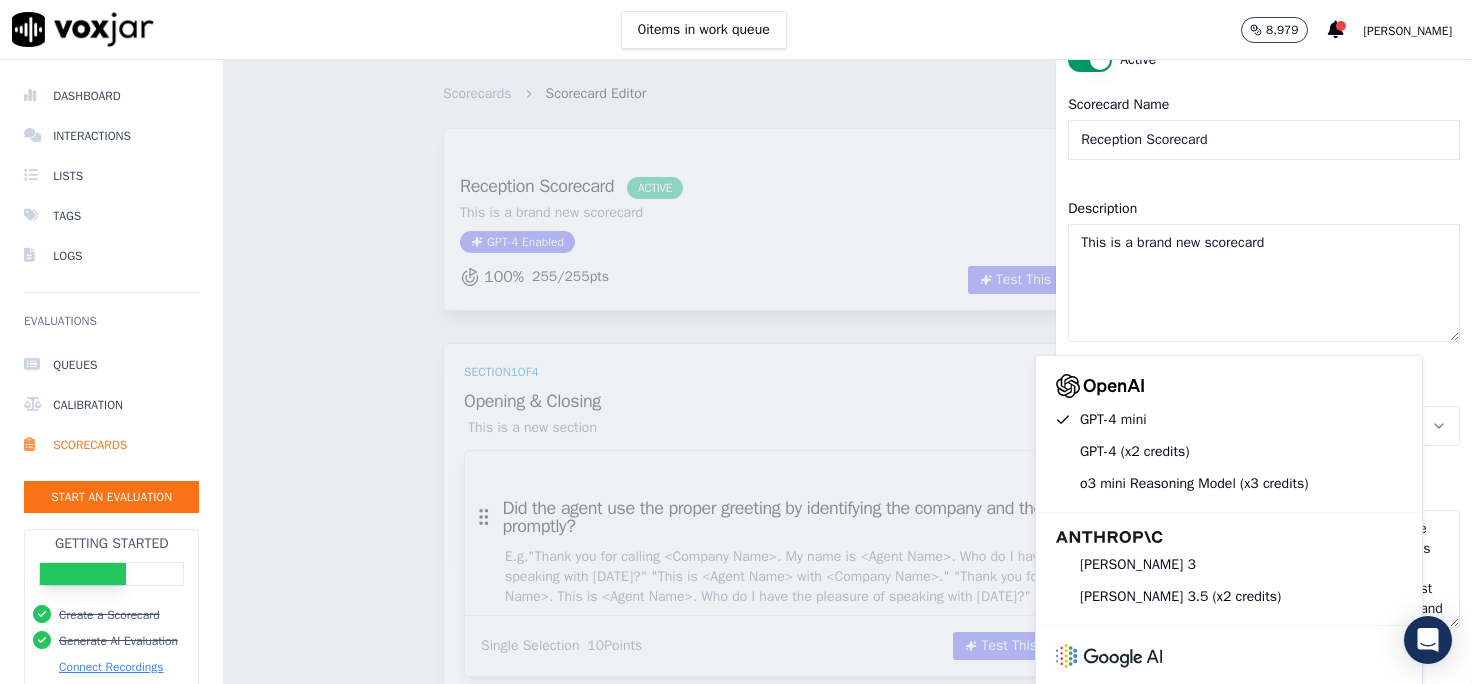 click on "Gemini Flash 2.0" 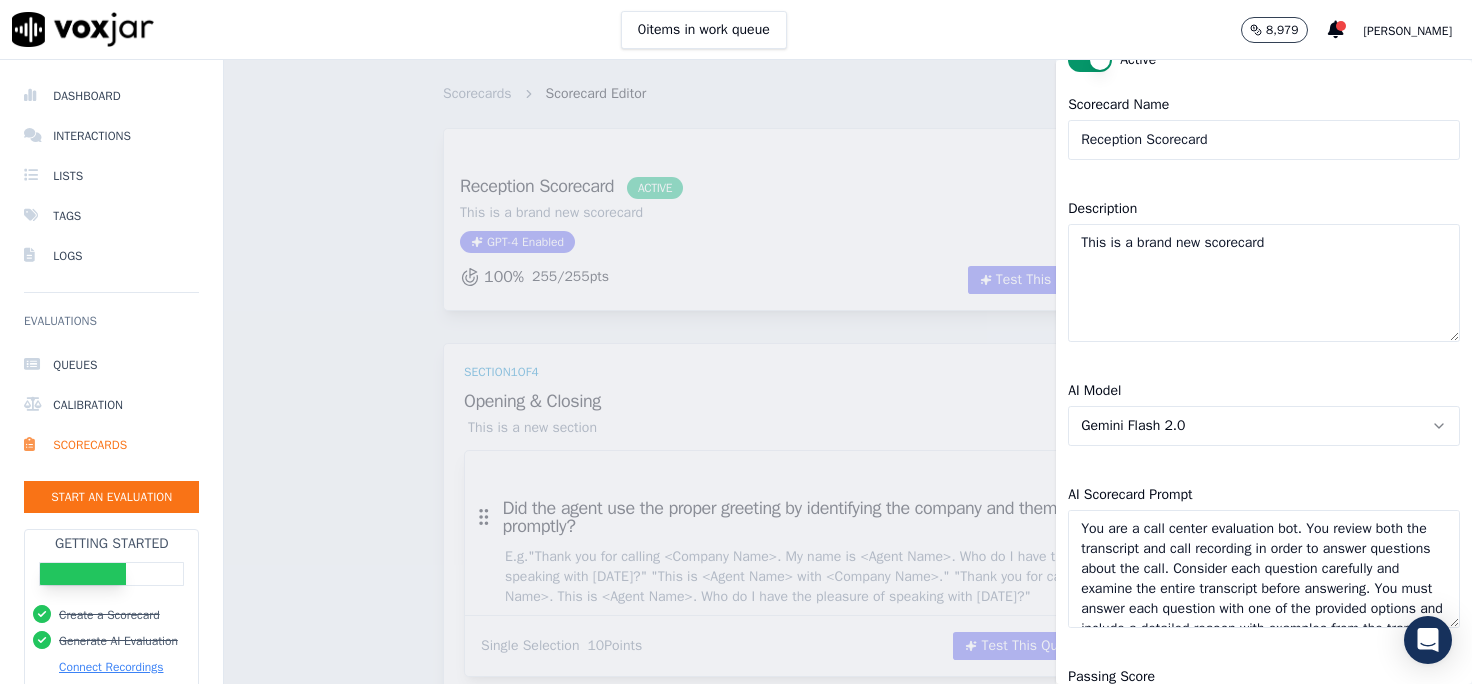 click on "Scorecards     Scorecard Editor                     Reception Scorecard   ACTIVE   This is a brand new scorecard     GPT-4 Enabled     100 %
255 / 255  pts
Test This Scorecard
Add Action     Section  1  of  4       Opening & Closing   55  Points   6  Questions   This is a new section           Did the agent use the proper greeting by identifying the company and themself by name promptly?						     E.g.  "Thank you for calling <Company Name>. My name is <Agent Name>. Who do
I have the pleasure of speaking with today?"
"This is <Agent Name> with <Company Name>."
"Thank you for calling <Company Name>. This is <Agent Name>. Who do
I have the pleasure of speaking with today?"   Single Selection   10  Points
Test This Question
Add Action           Did the agent Offer reassurance of assistance and have a willingness to help?     E.g.    Single Selection   5  Points
Test This Question
Add Action               E.g.      5" at bounding box center [848, 372] 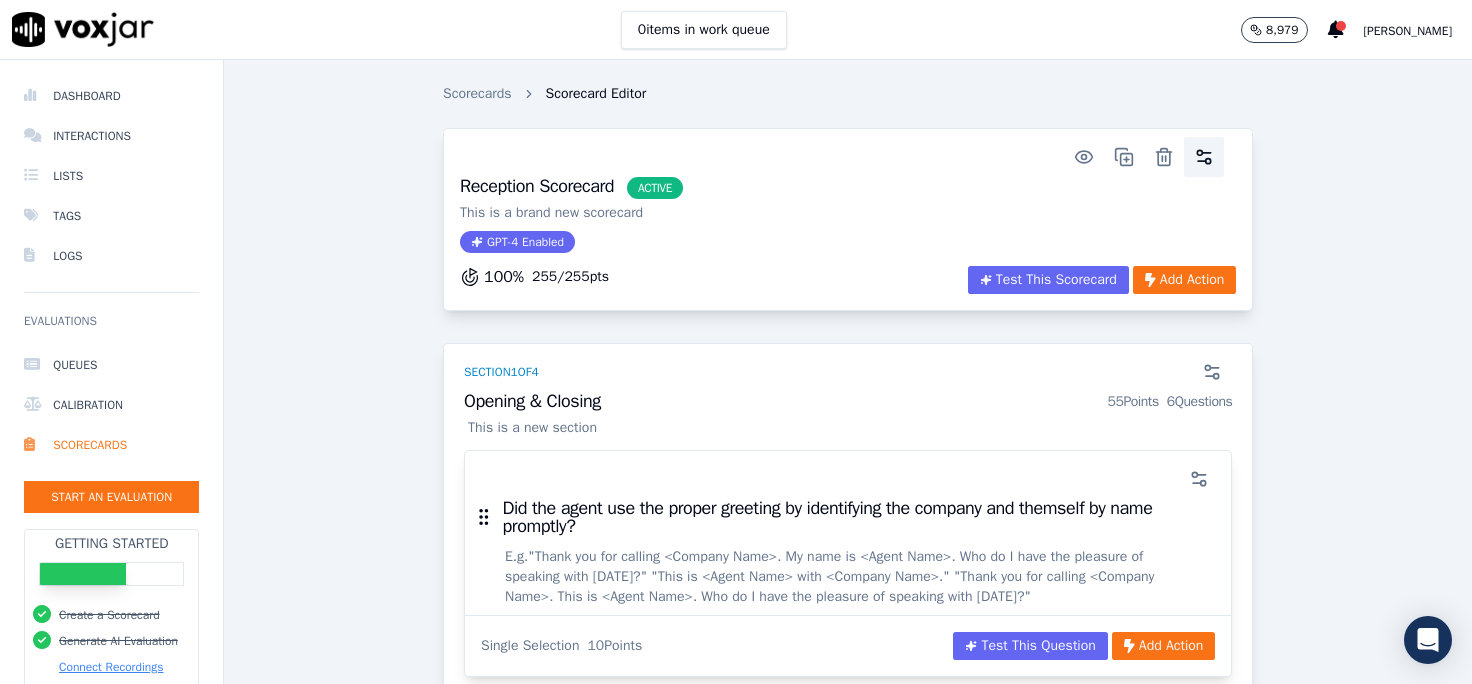 click 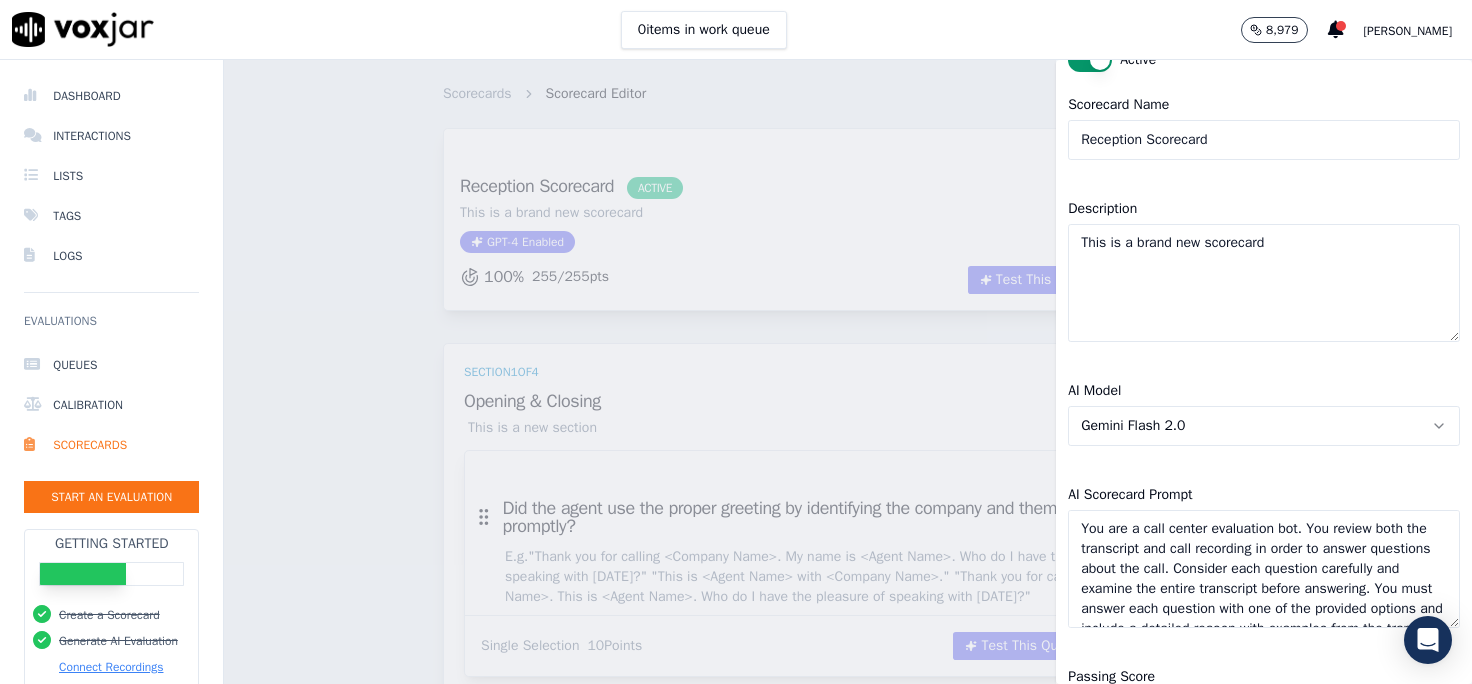 scroll, scrollTop: 0, scrollLeft: 0, axis: both 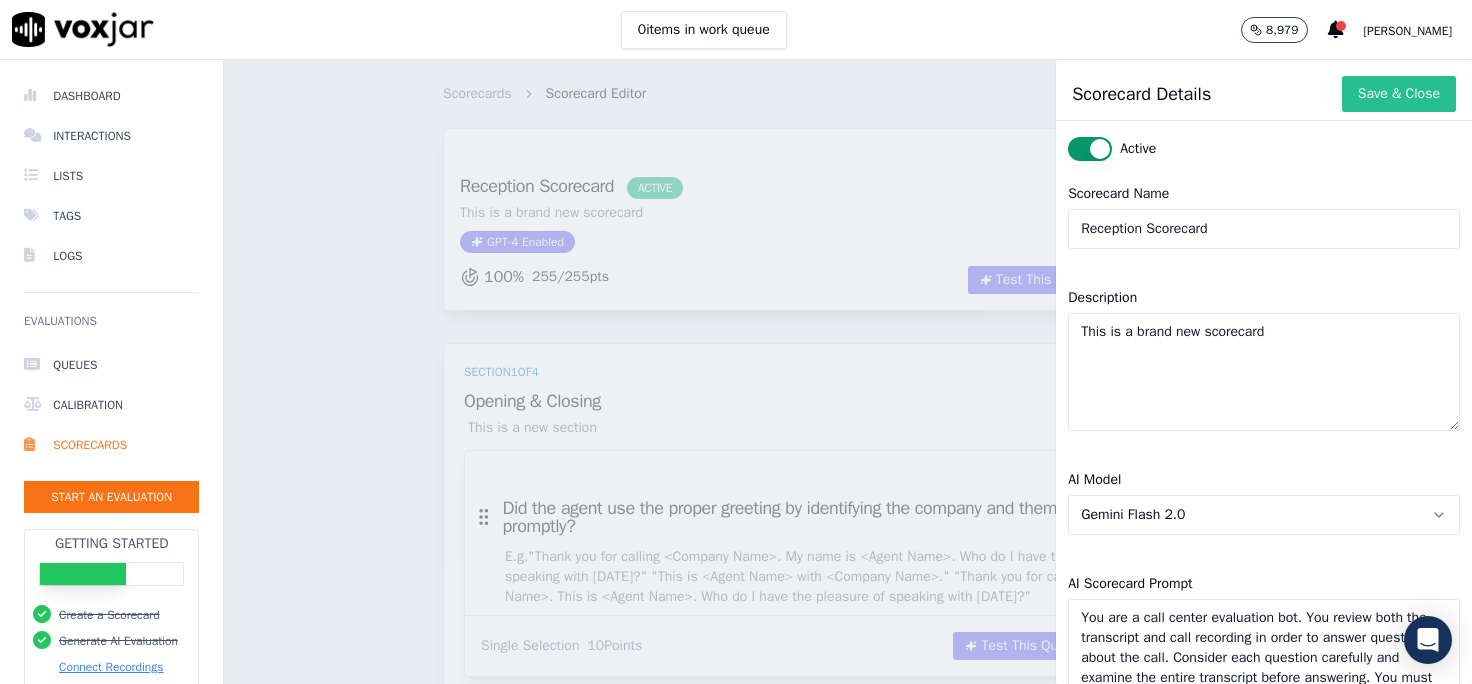click on "Save & Close" at bounding box center [1399, 94] 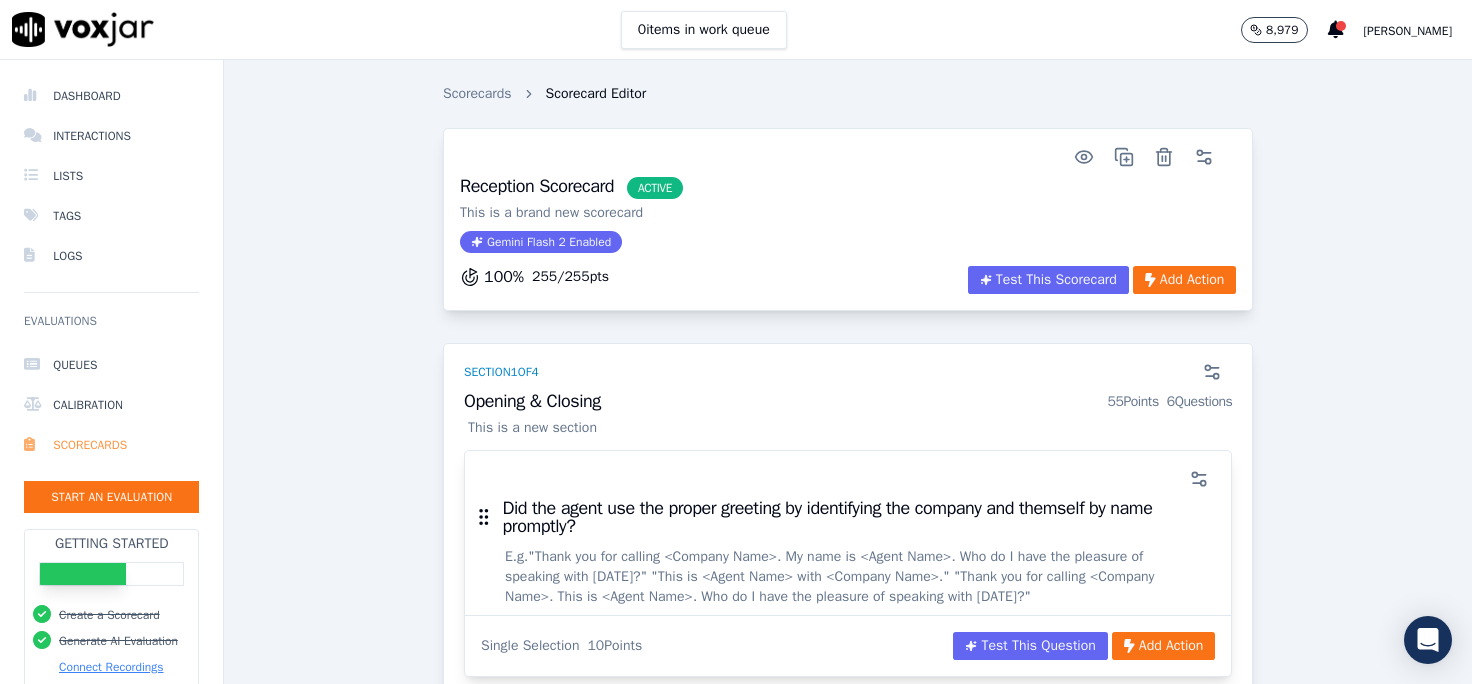 click on "Scorecards" at bounding box center (111, 445) 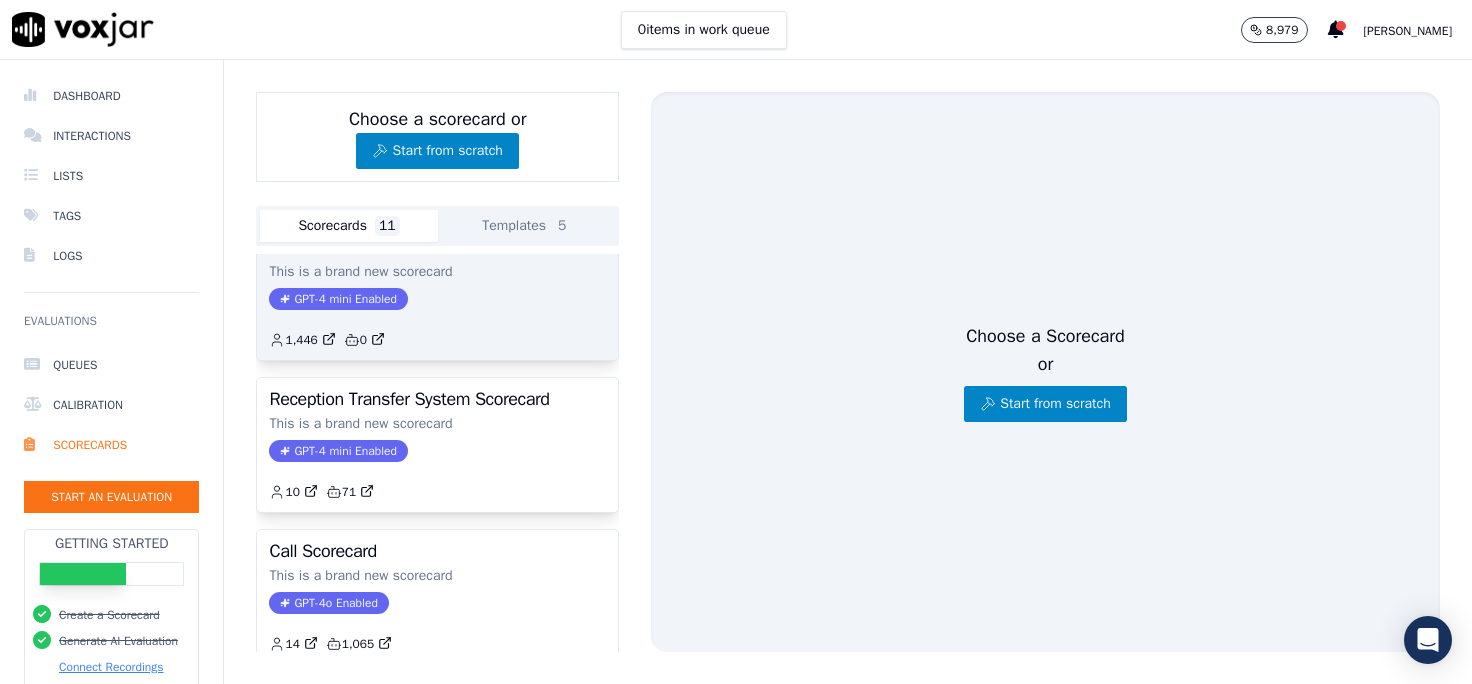 scroll, scrollTop: 350, scrollLeft: 0, axis: vertical 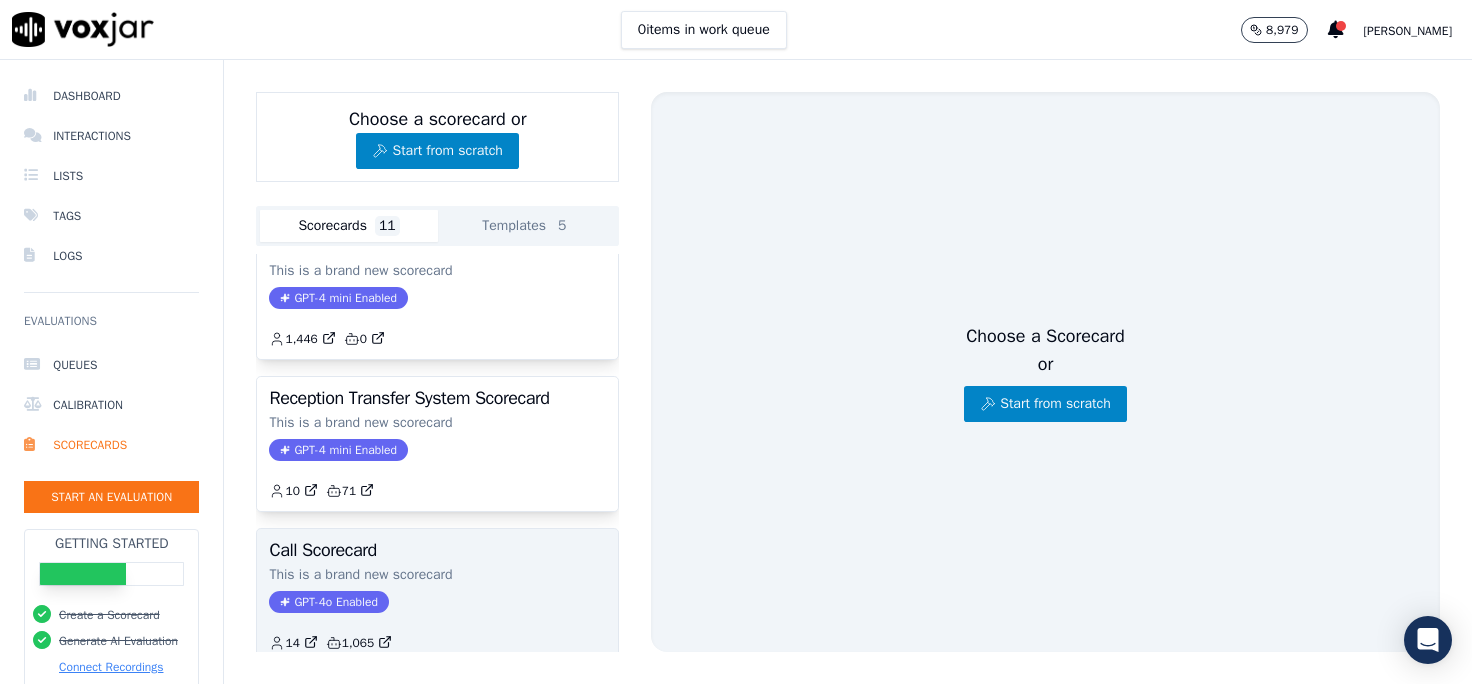 click on "Call Scorecard" at bounding box center (437, 550) 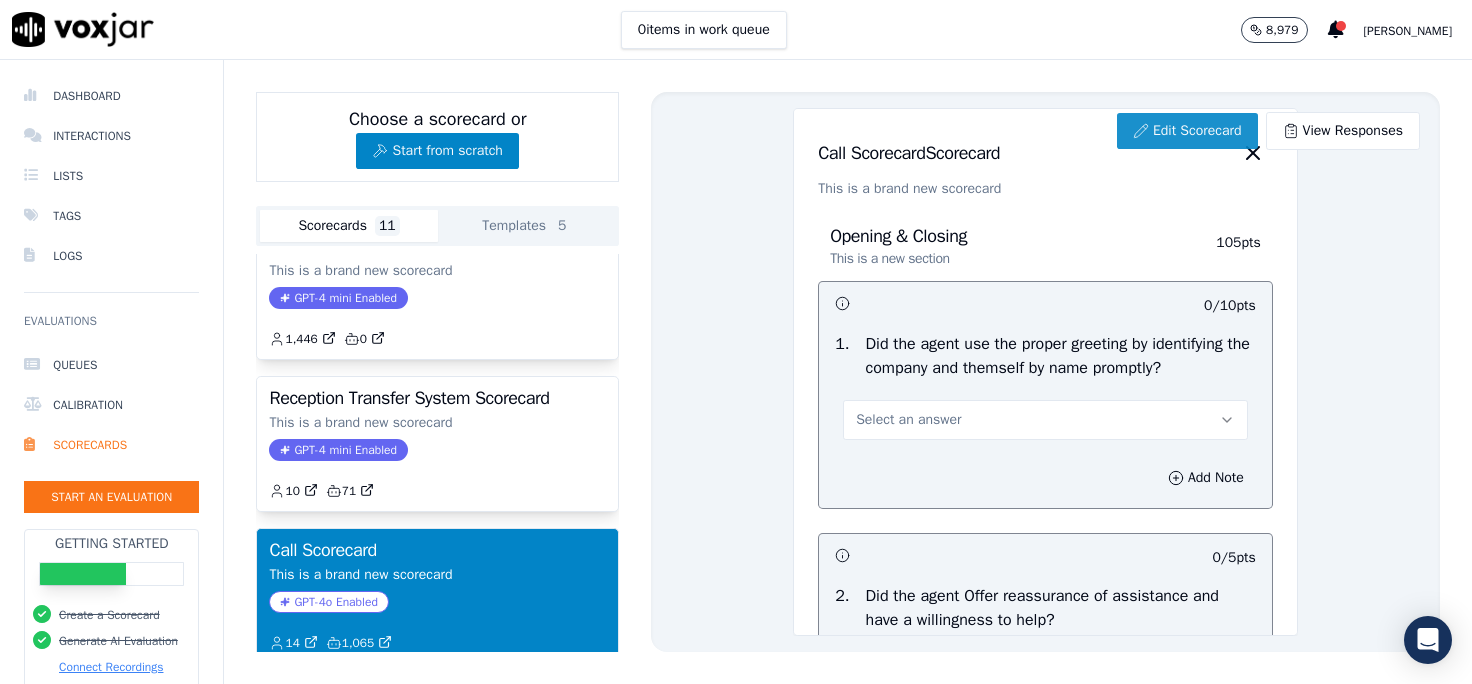 click on "Edit Scorecard" at bounding box center (1187, 131) 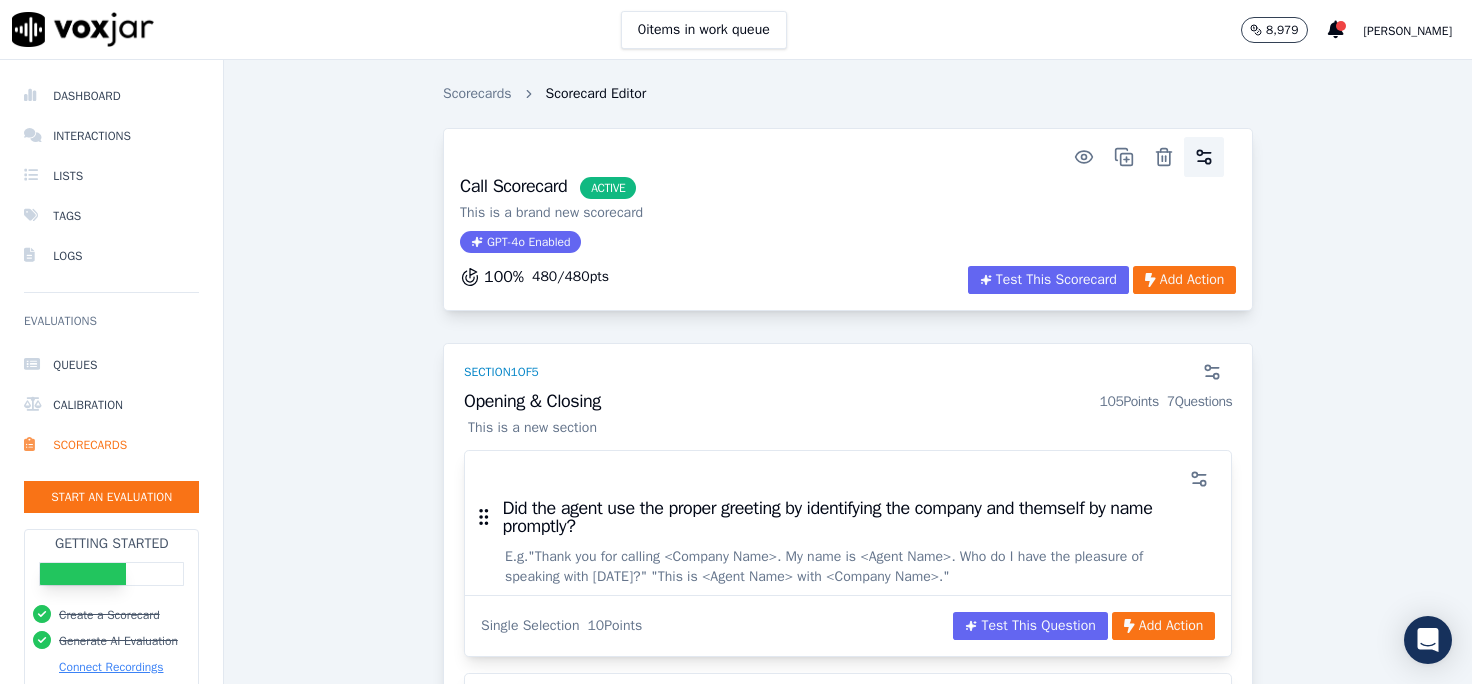 click 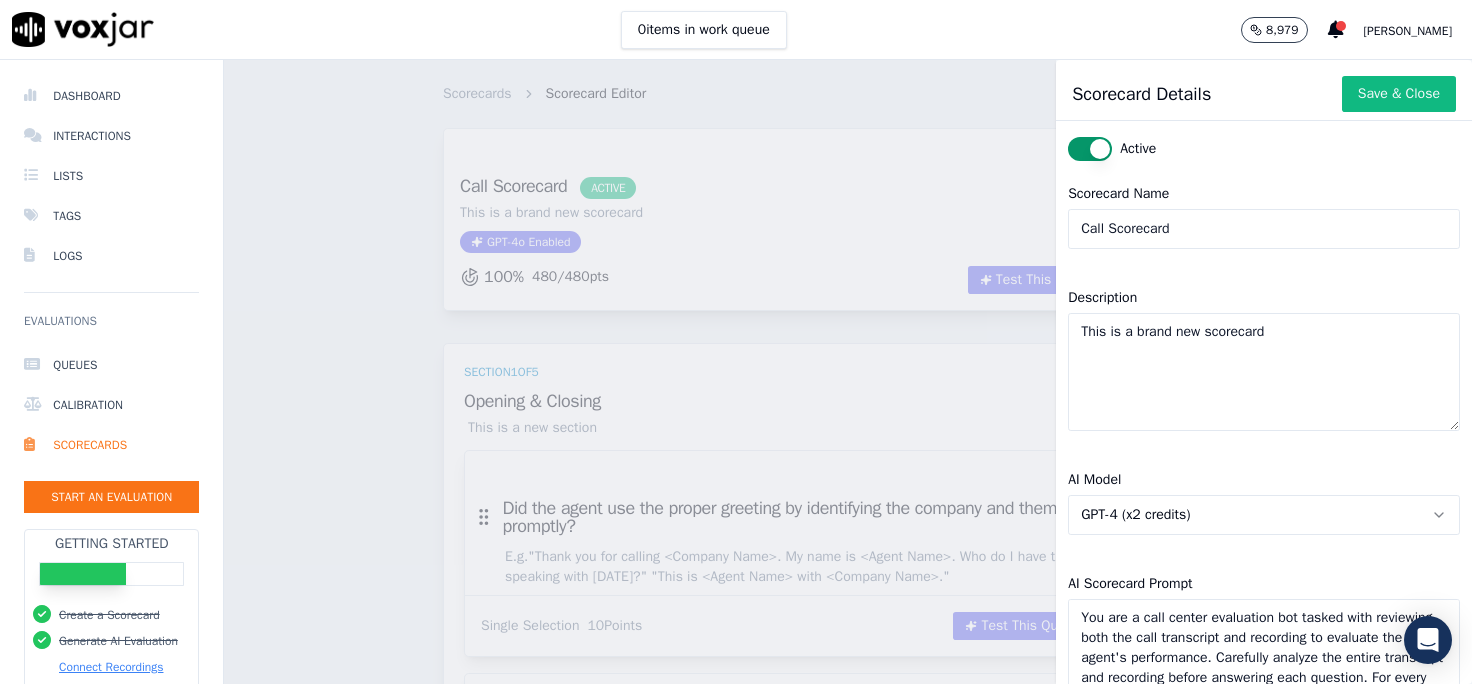 click on "GPT-4 (x2 credits)" 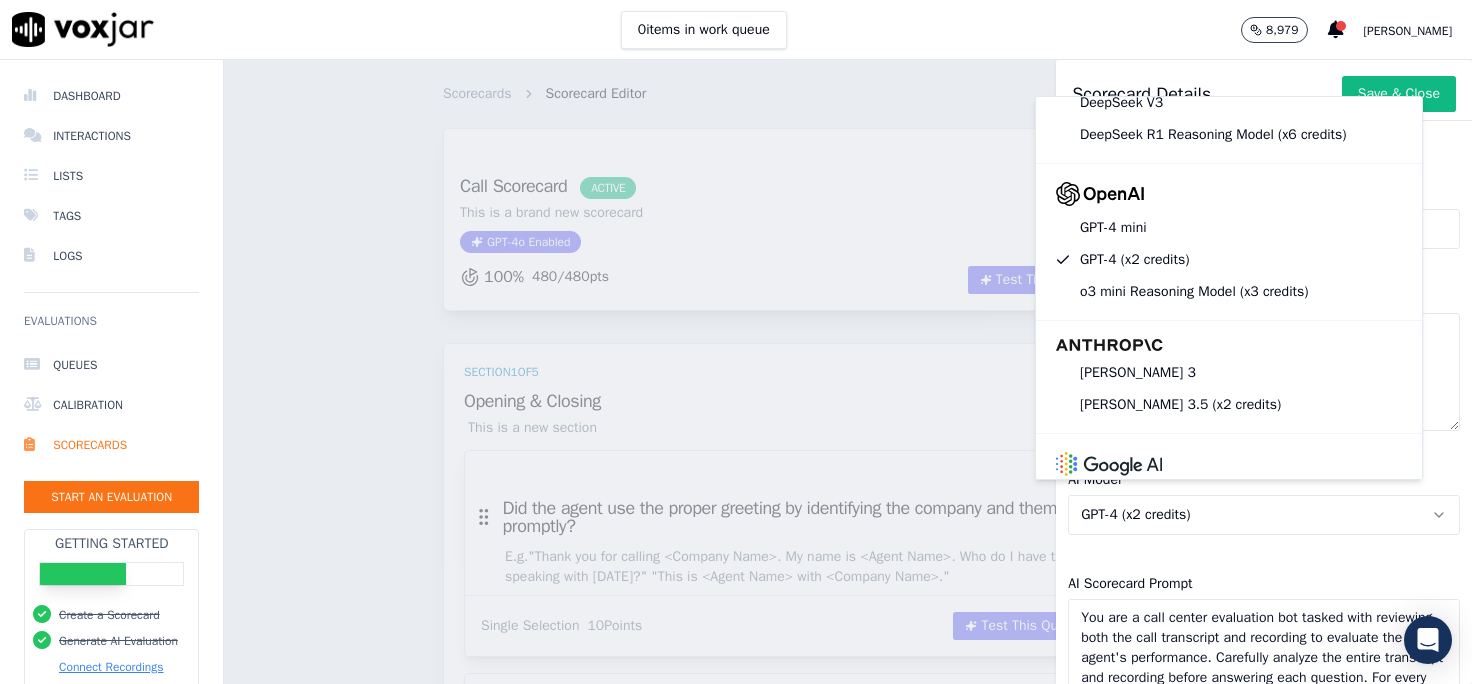 scroll, scrollTop: 242, scrollLeft: 0, axis: vertical 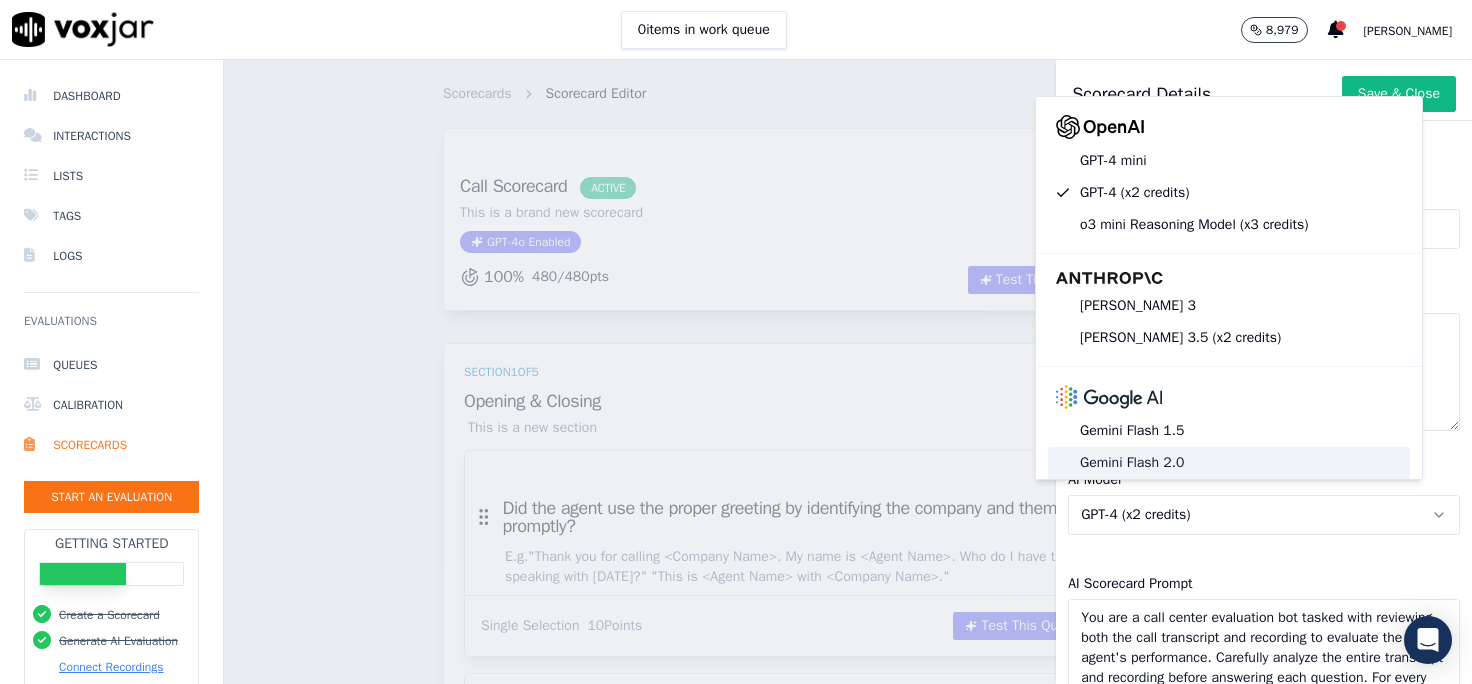 click on "Gemini Flash 2.0" 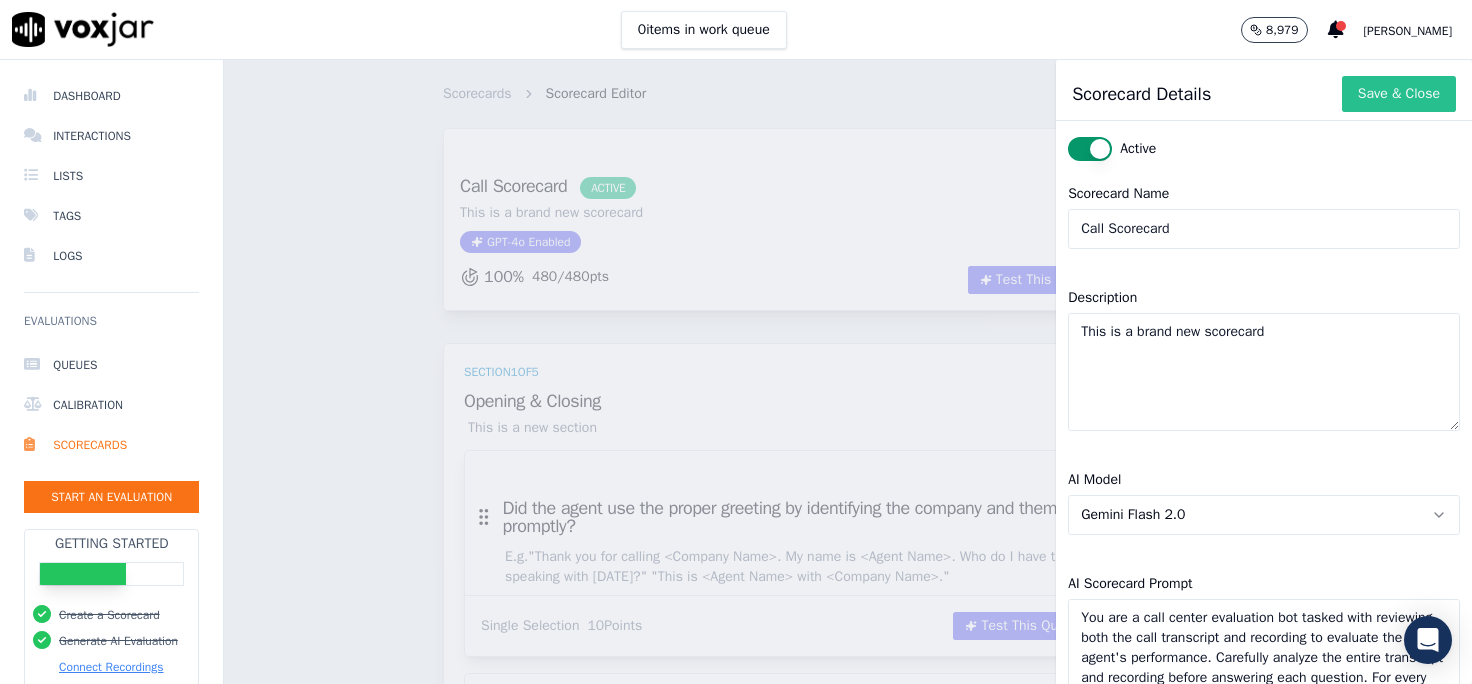click on "Save & Close" at bounding box center (1399, 94) 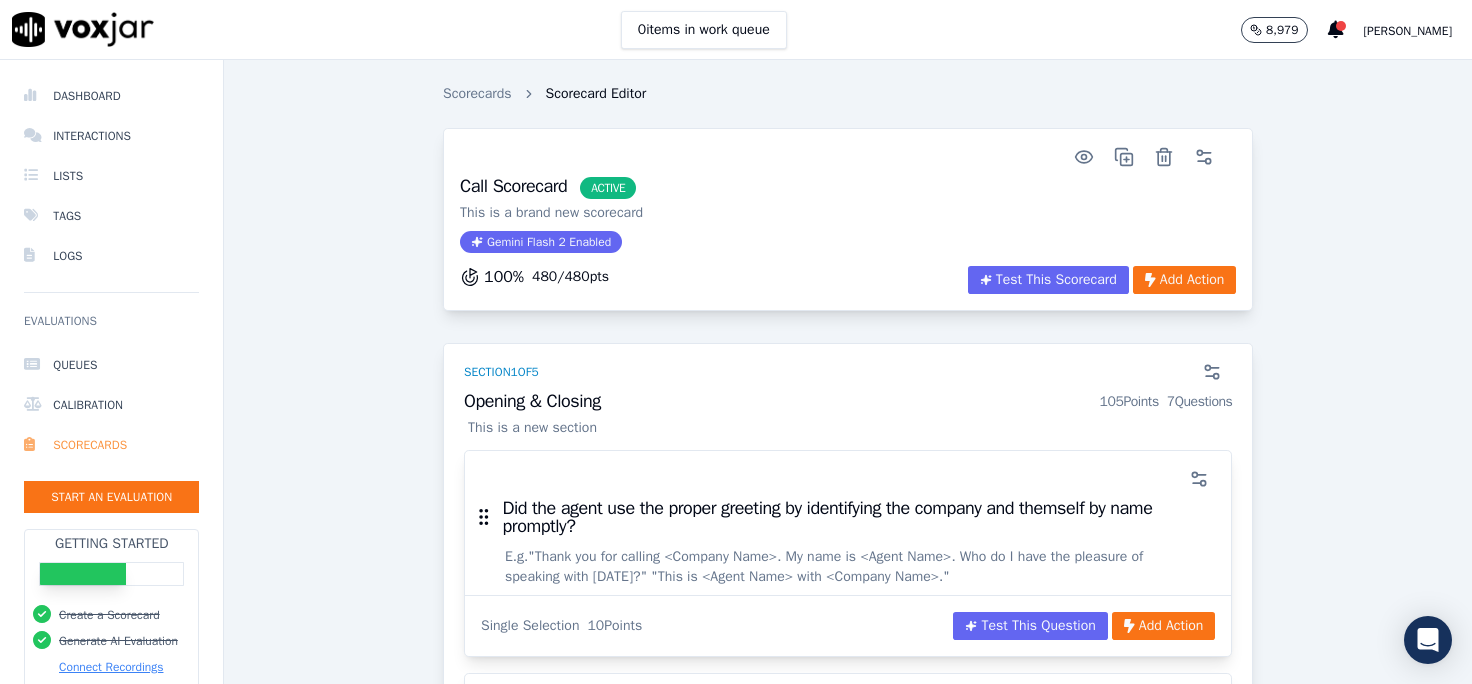 click on "Scorecards" at bounding box center [111, 445] 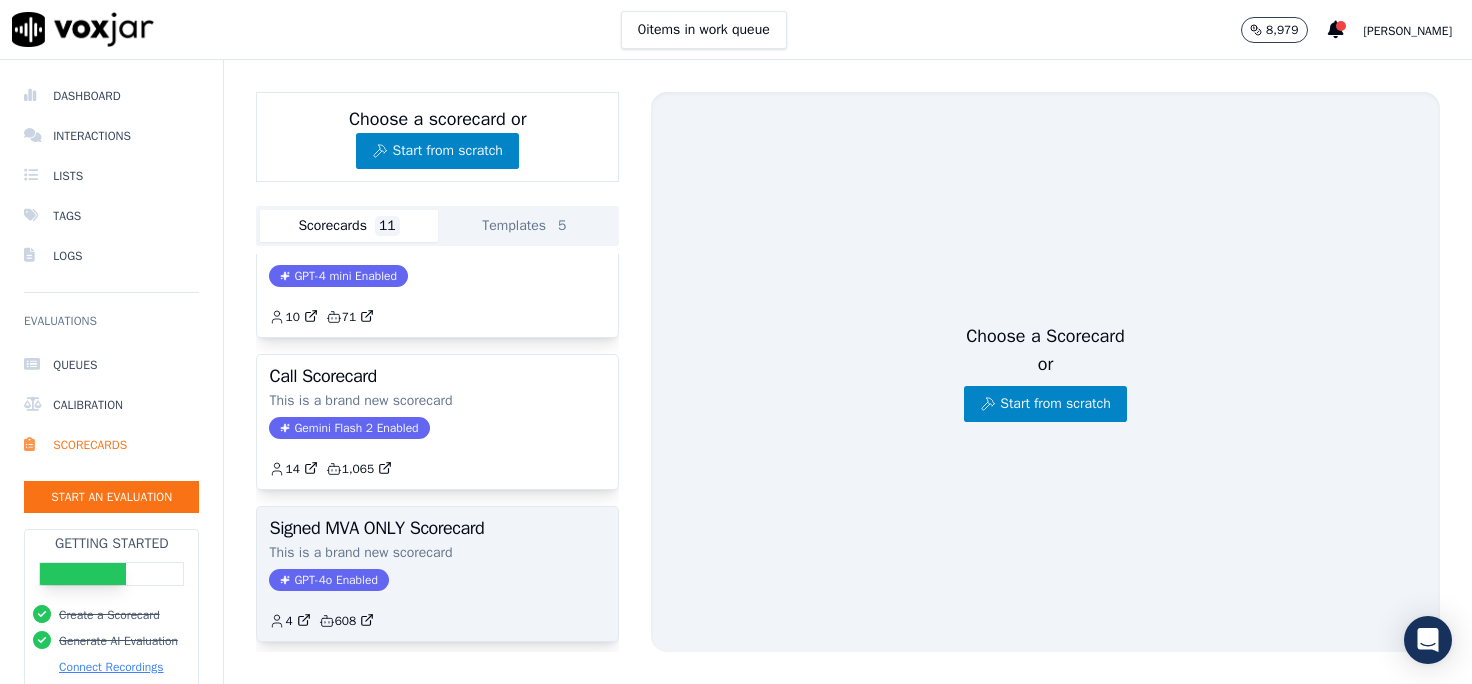 scroll, scrollTop: 524, scrollLeft: 0, axis: vertical 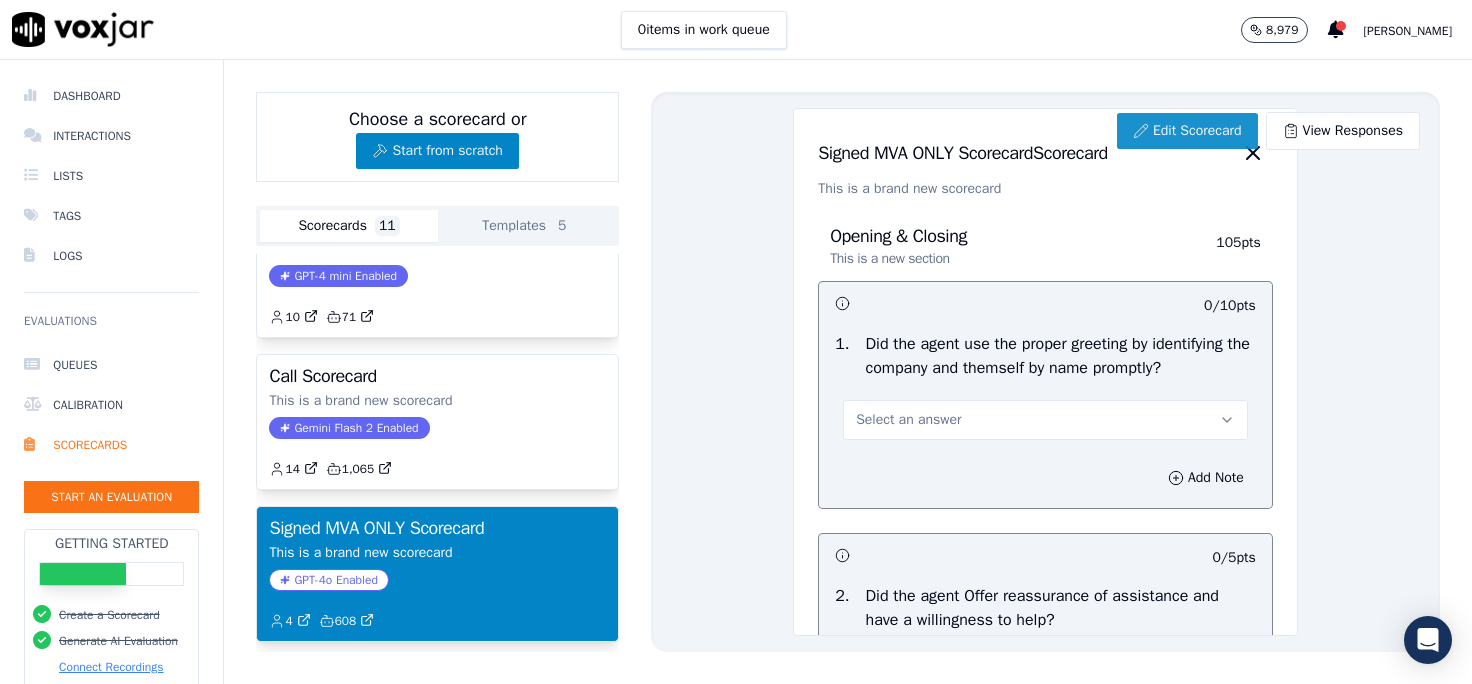 click on "Edit Scorecard" at bounding box center (1187, 131) 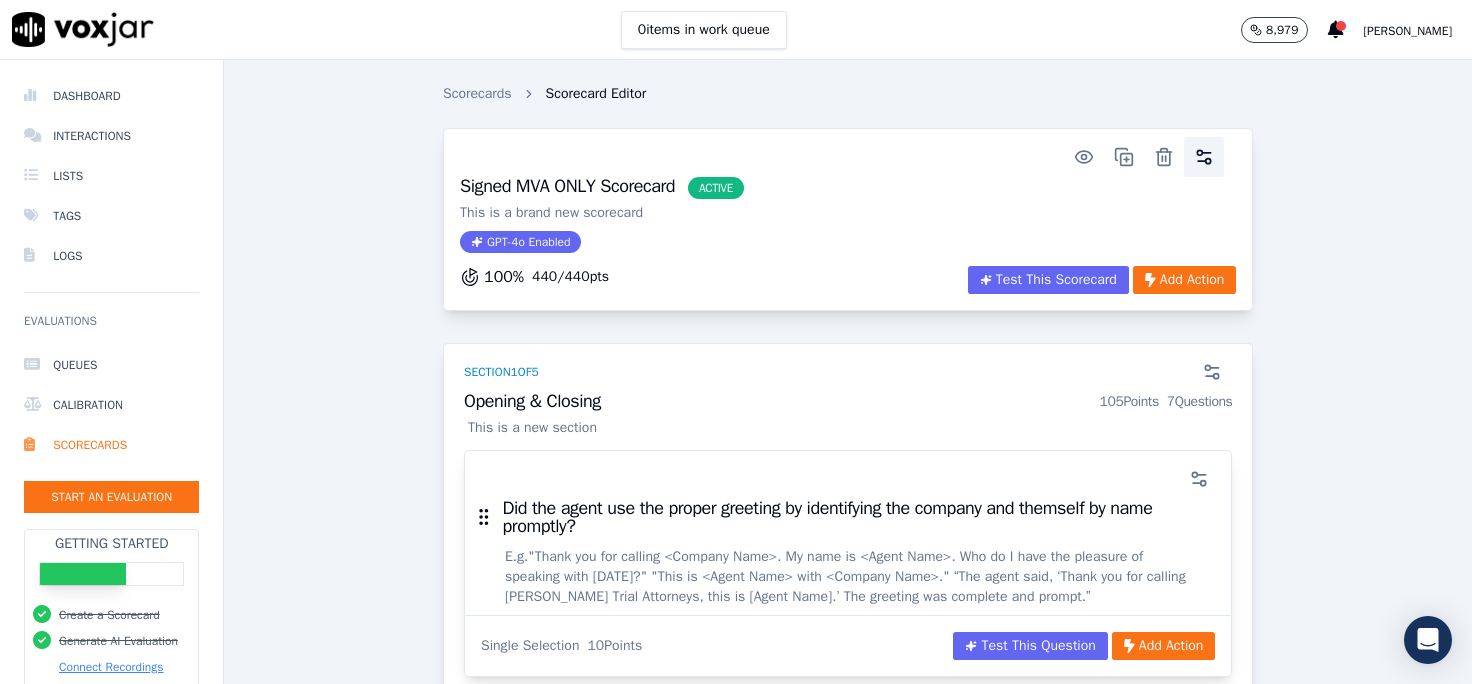 click at bounding box center [1204, 157] 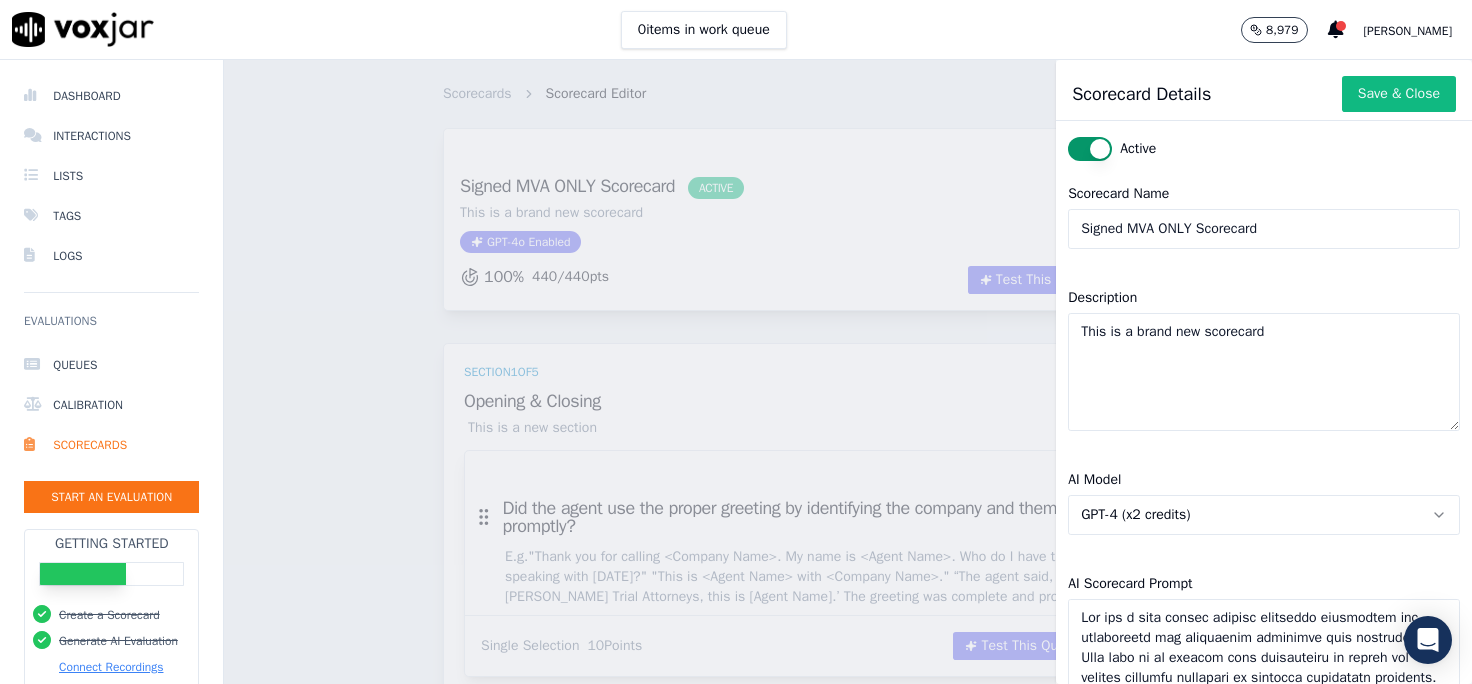 click on "GPT-4 (x2 credits)" 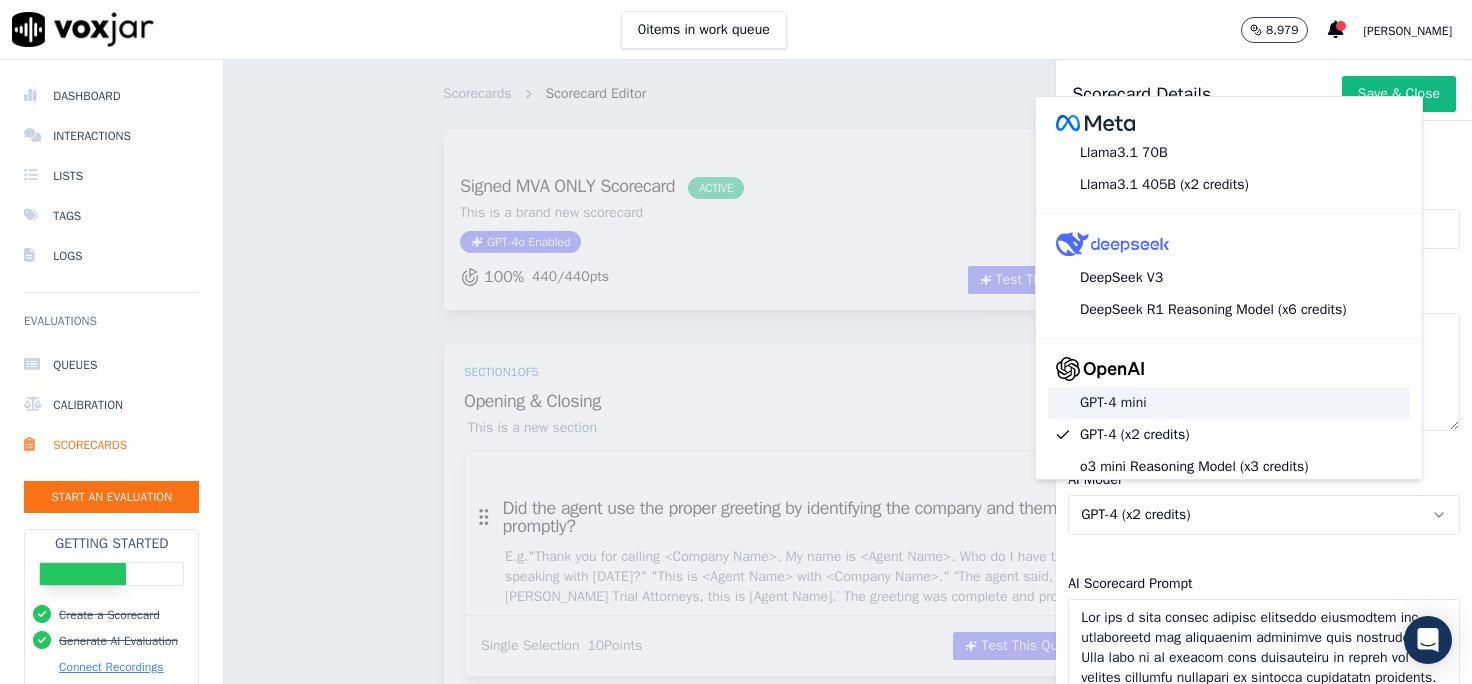 scroll, scrollTop: 242, scrollLeft: 0, axis: vertical 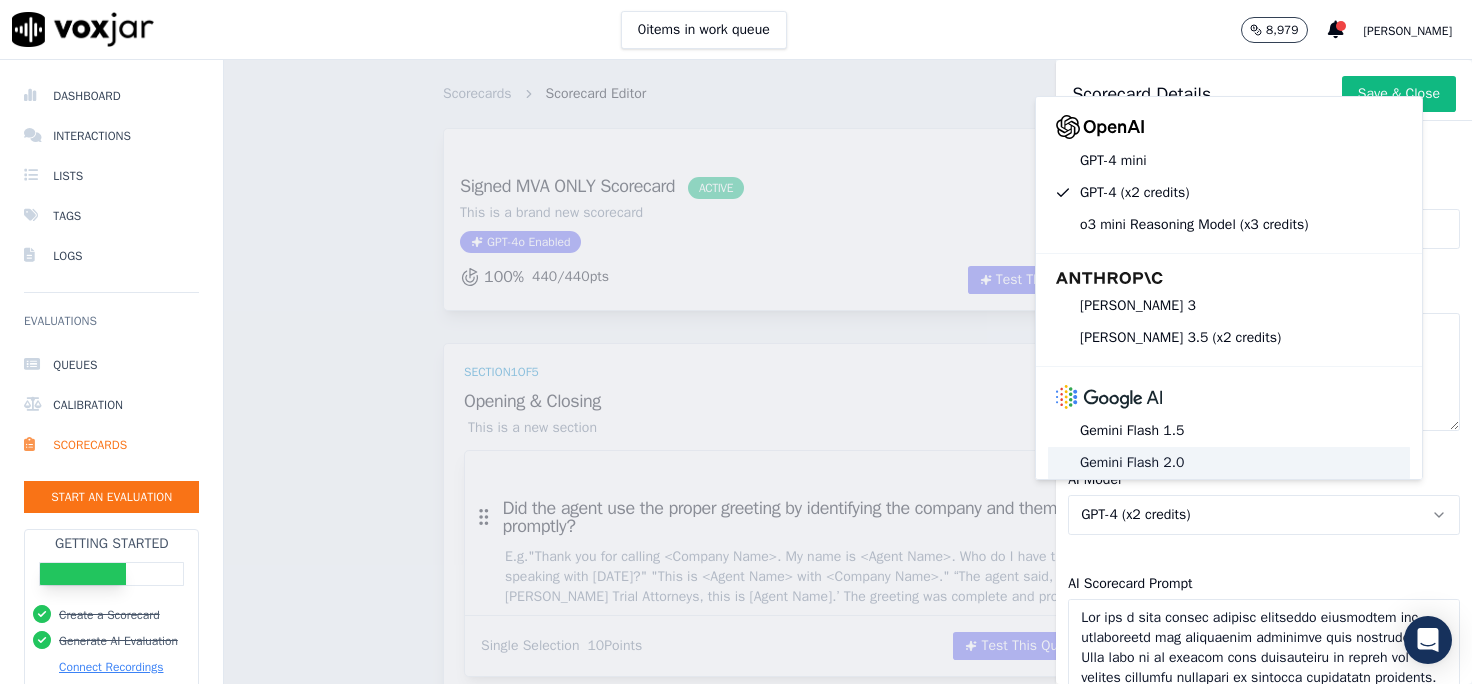 click on "Gemini Flash 2.0" 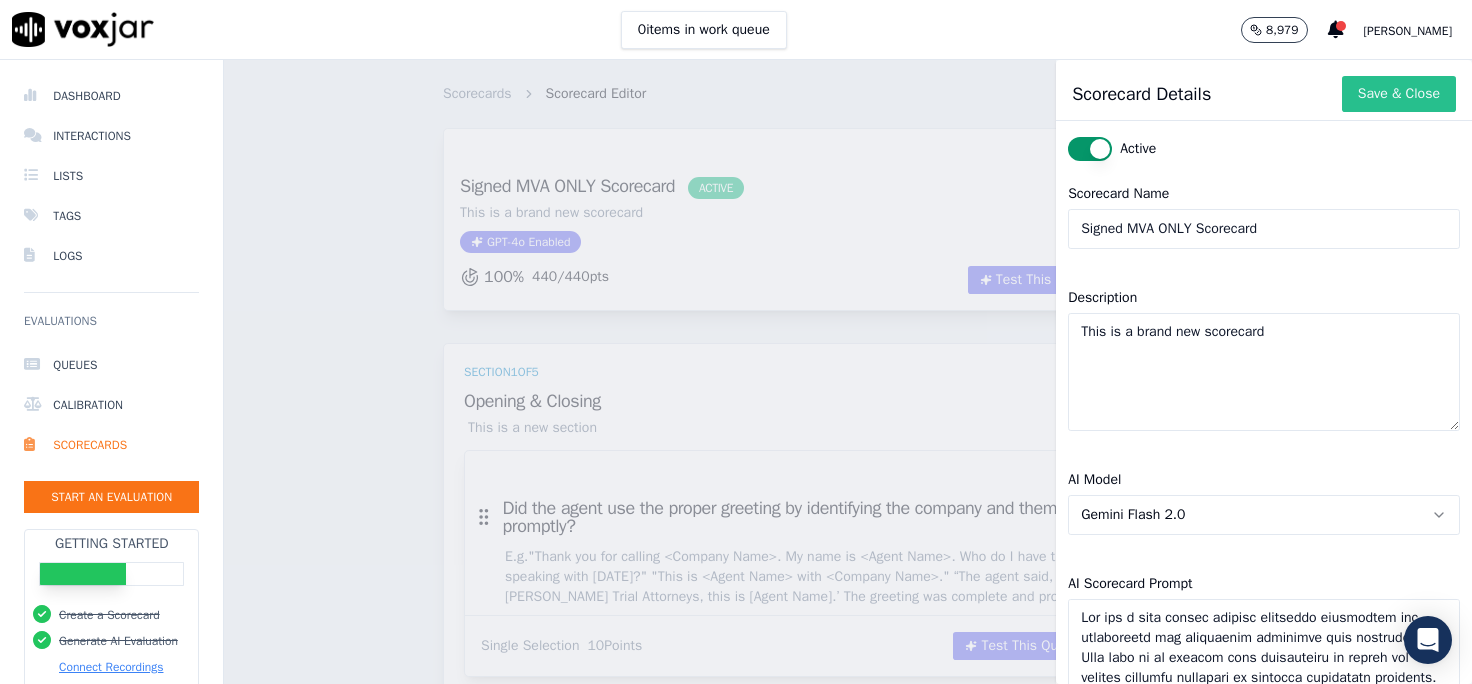 click on "Save & Close" at bounding box center (1399, 94) 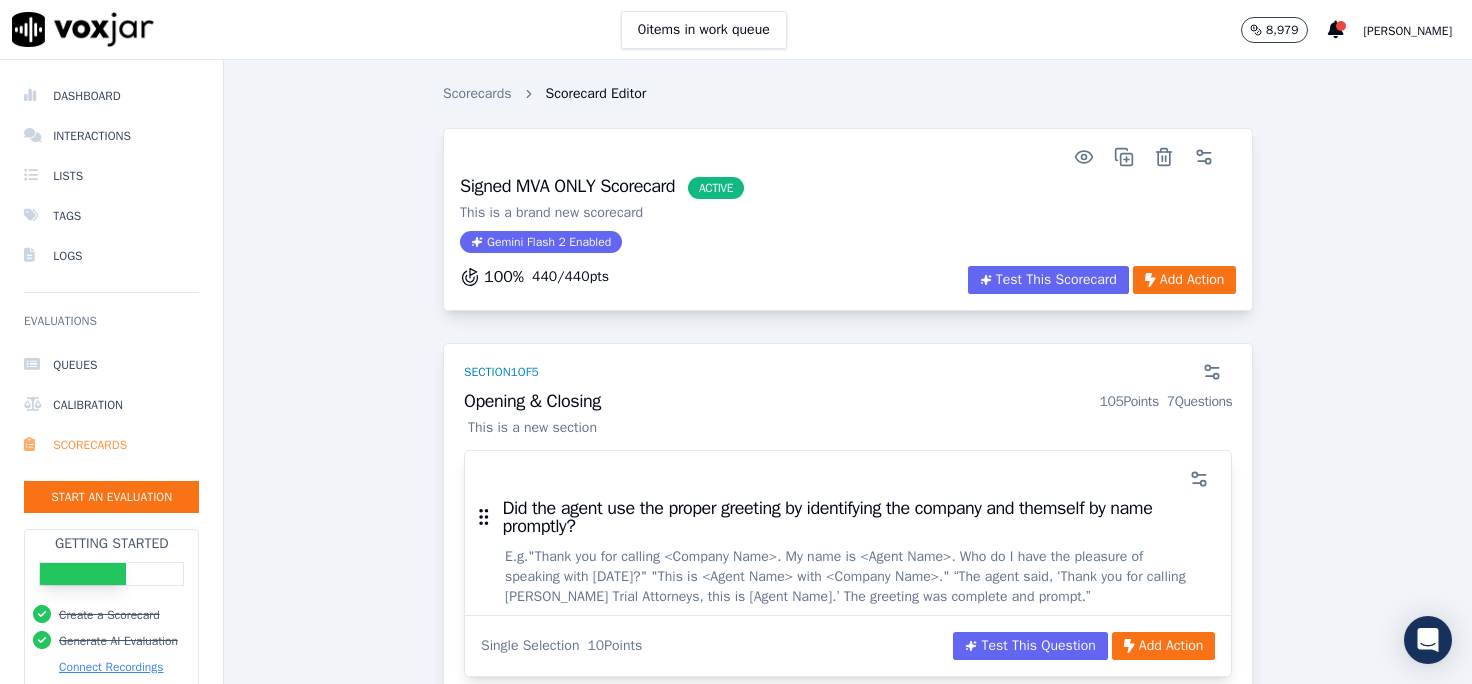 click on "Scorecards" at bounding box center [111, 445] 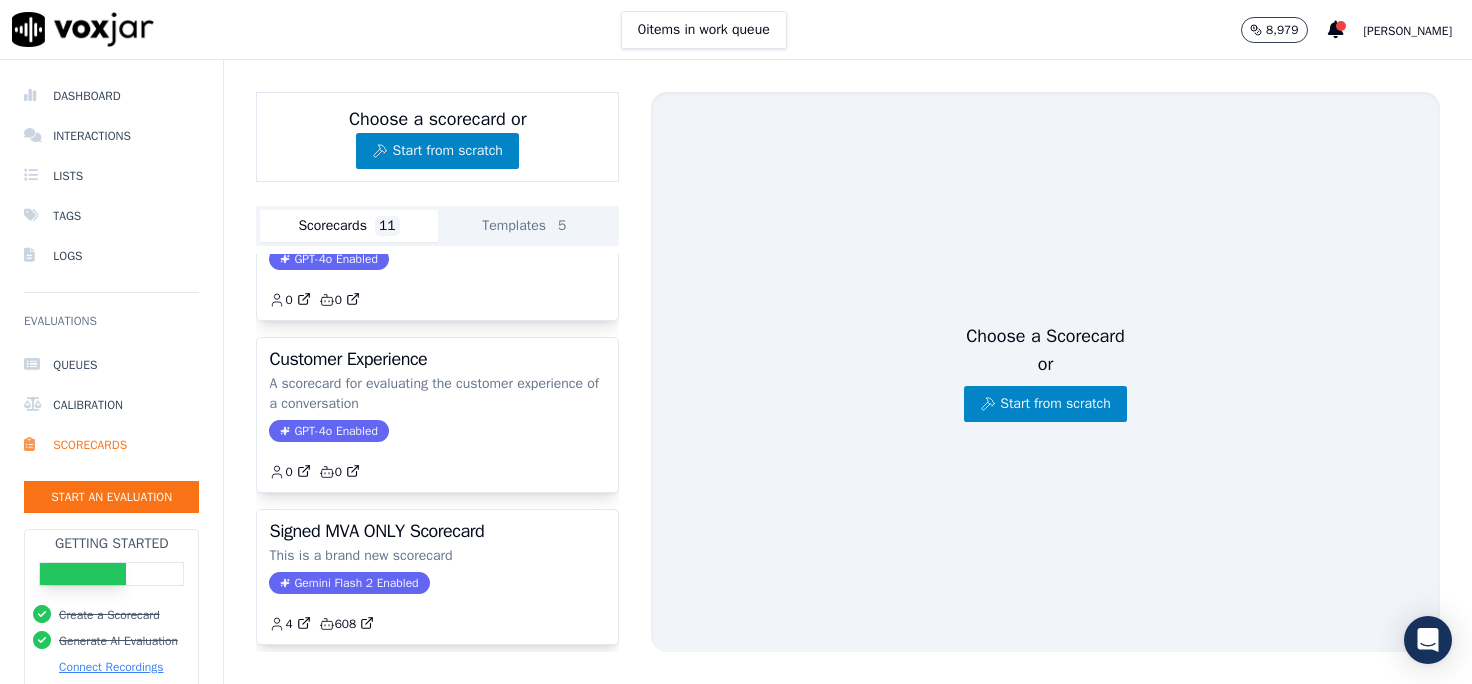 scroll, scrollTop: 580, scrollLeft: 0, axis: vertical 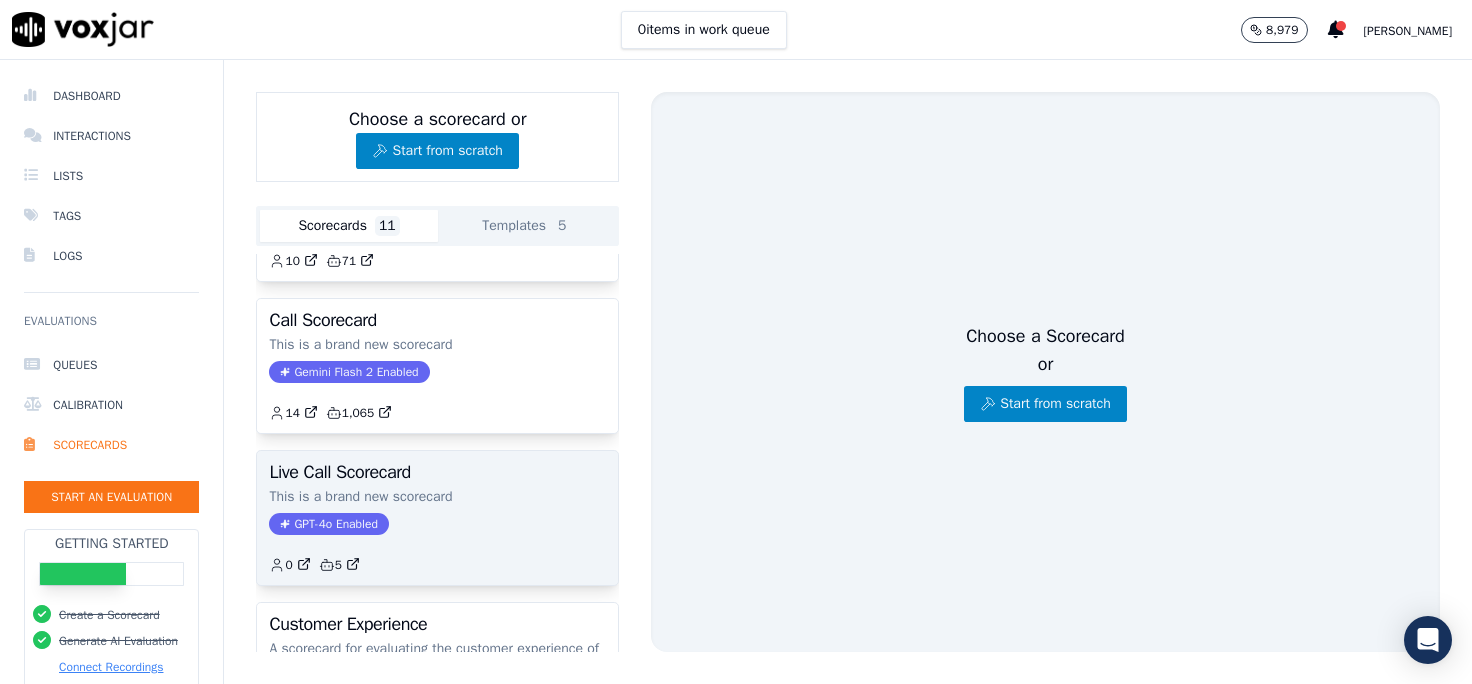click on "GPT-4o Enabled" 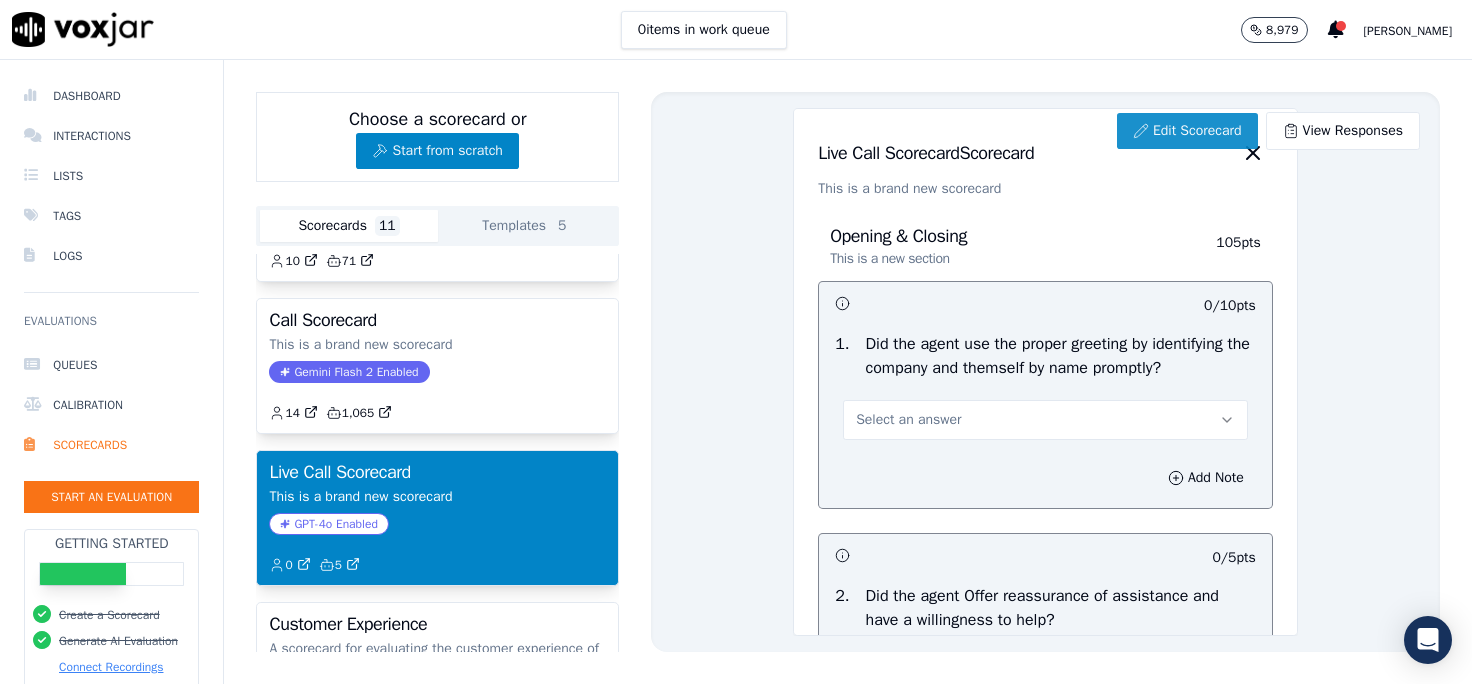 click on "Edit Scorecard" at bounding box center [1187, 131] 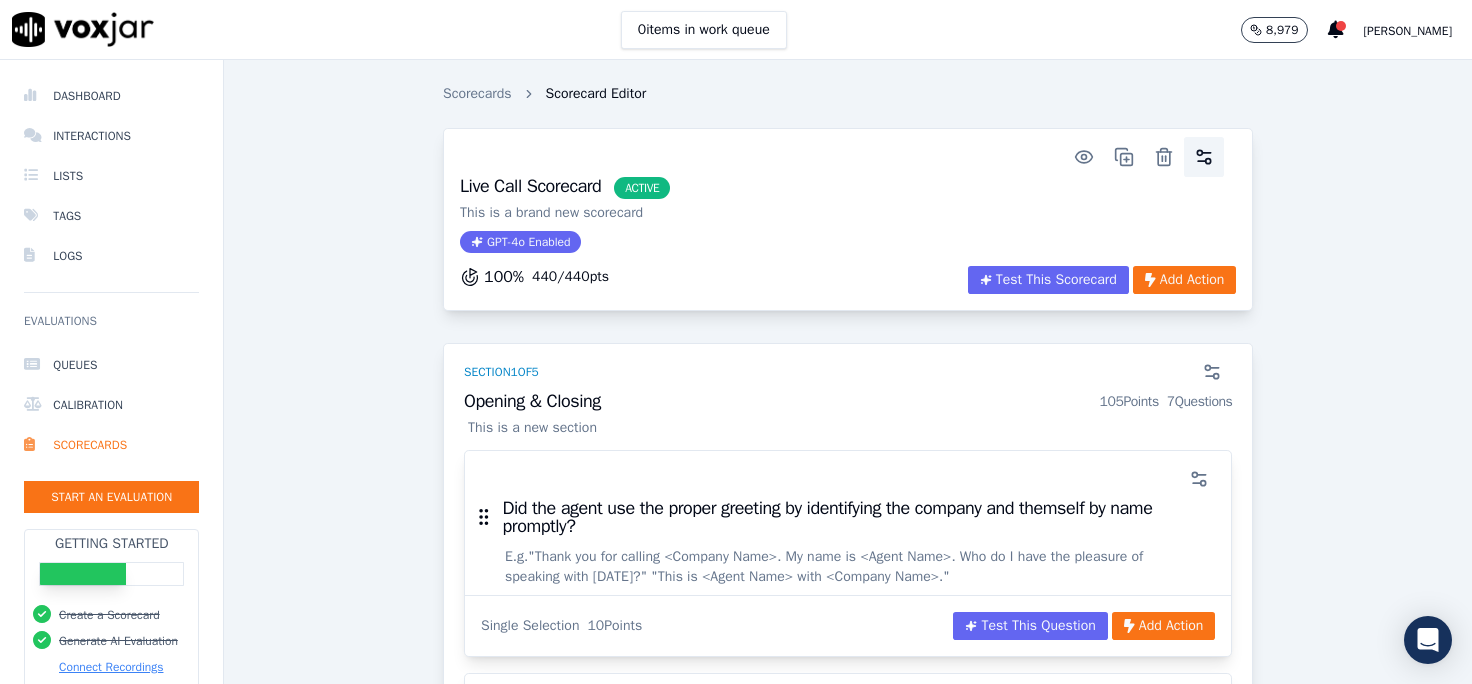 click at bounding box center (1204, 157) 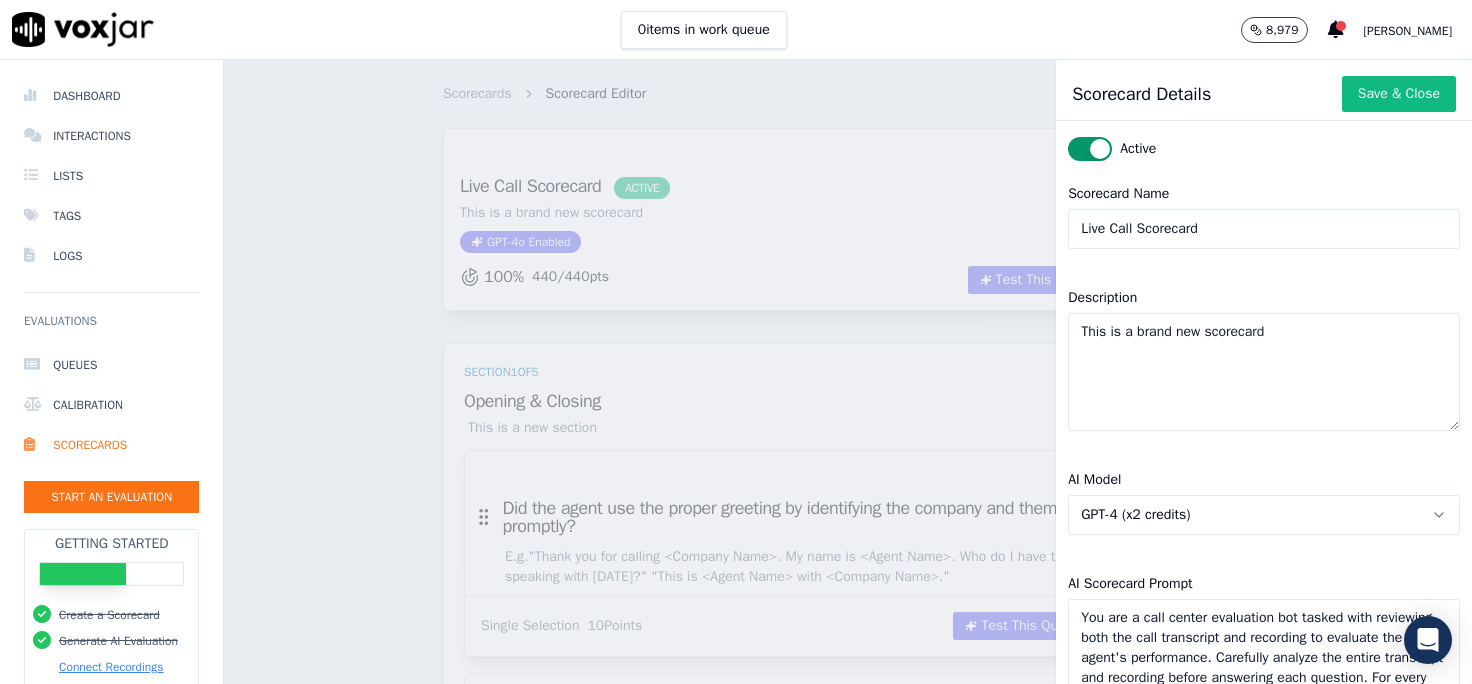 click on "GPT-4 (x2 credits)" 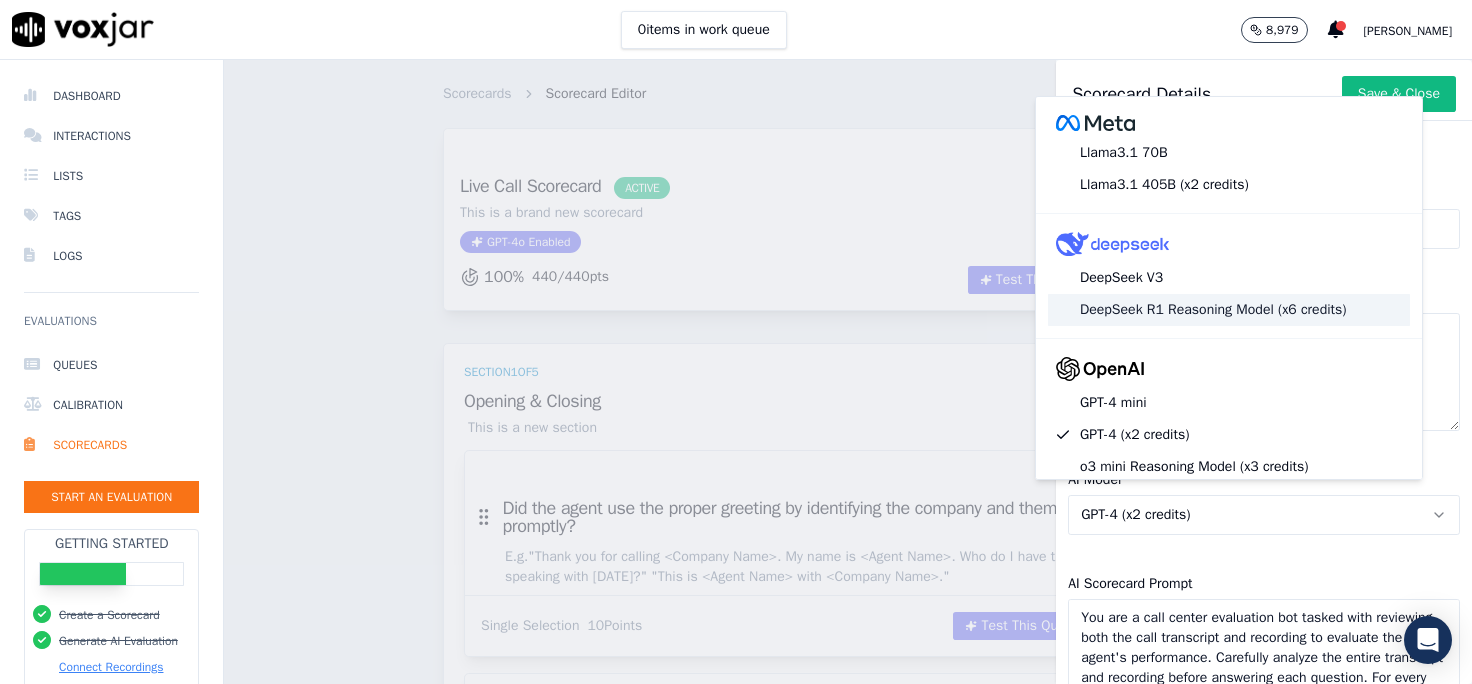 scroll, scrollTop: 242, scrollLeft: 0, axis: vertical 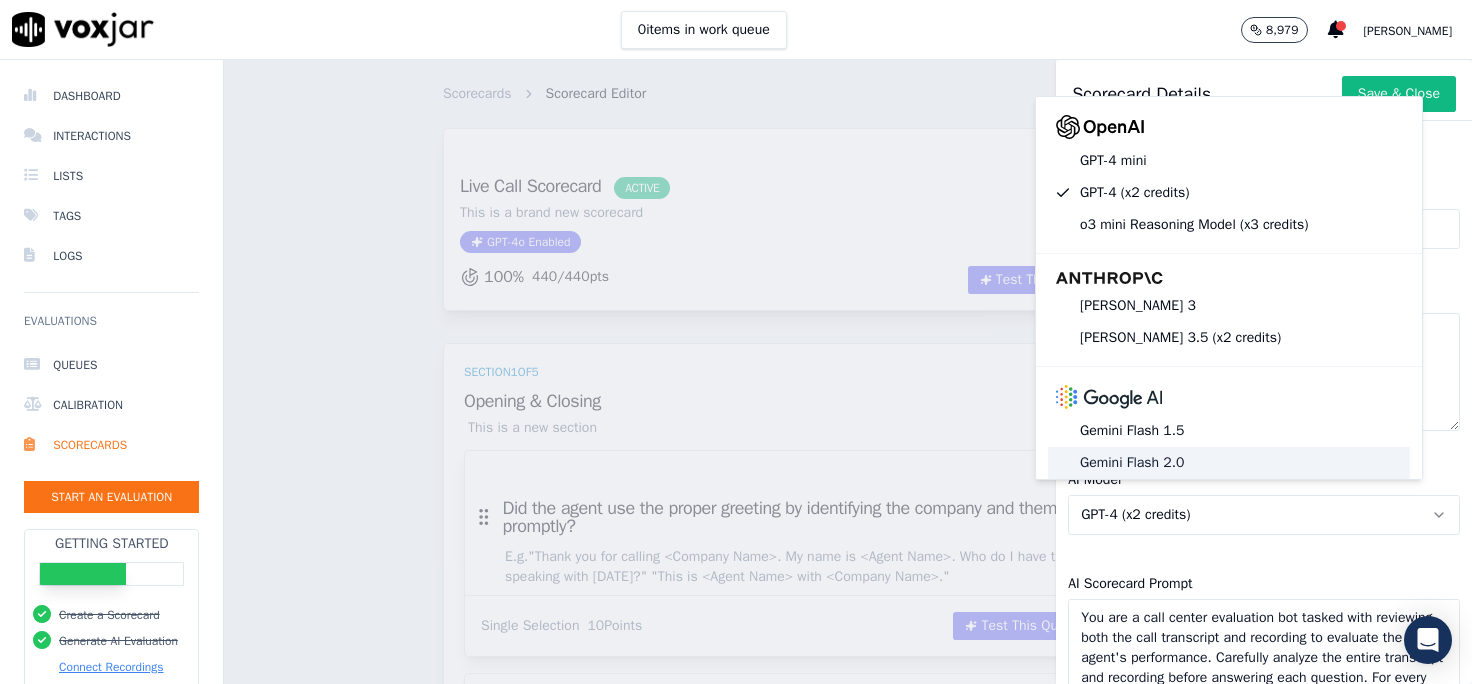 click on "Gemini Flash 2.0" 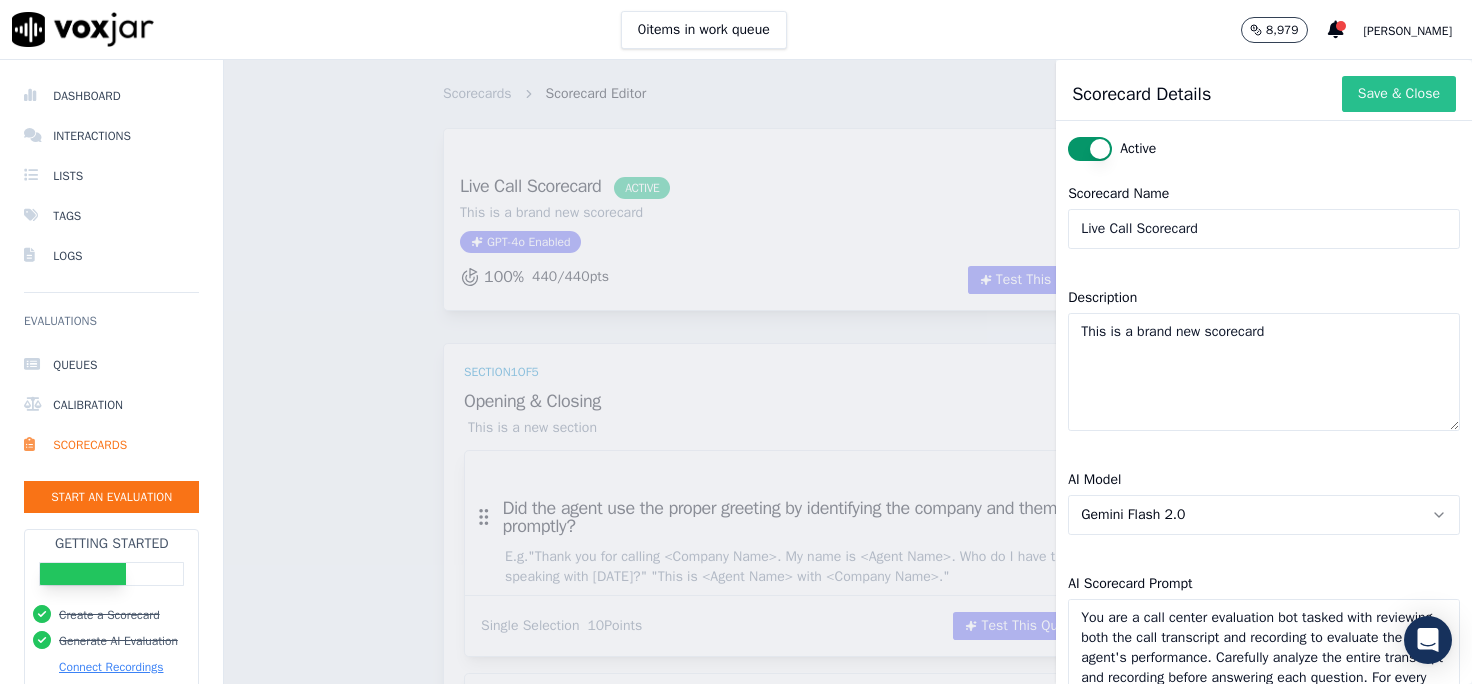 click on "Save & Close" at bounding box center (1399, 94) 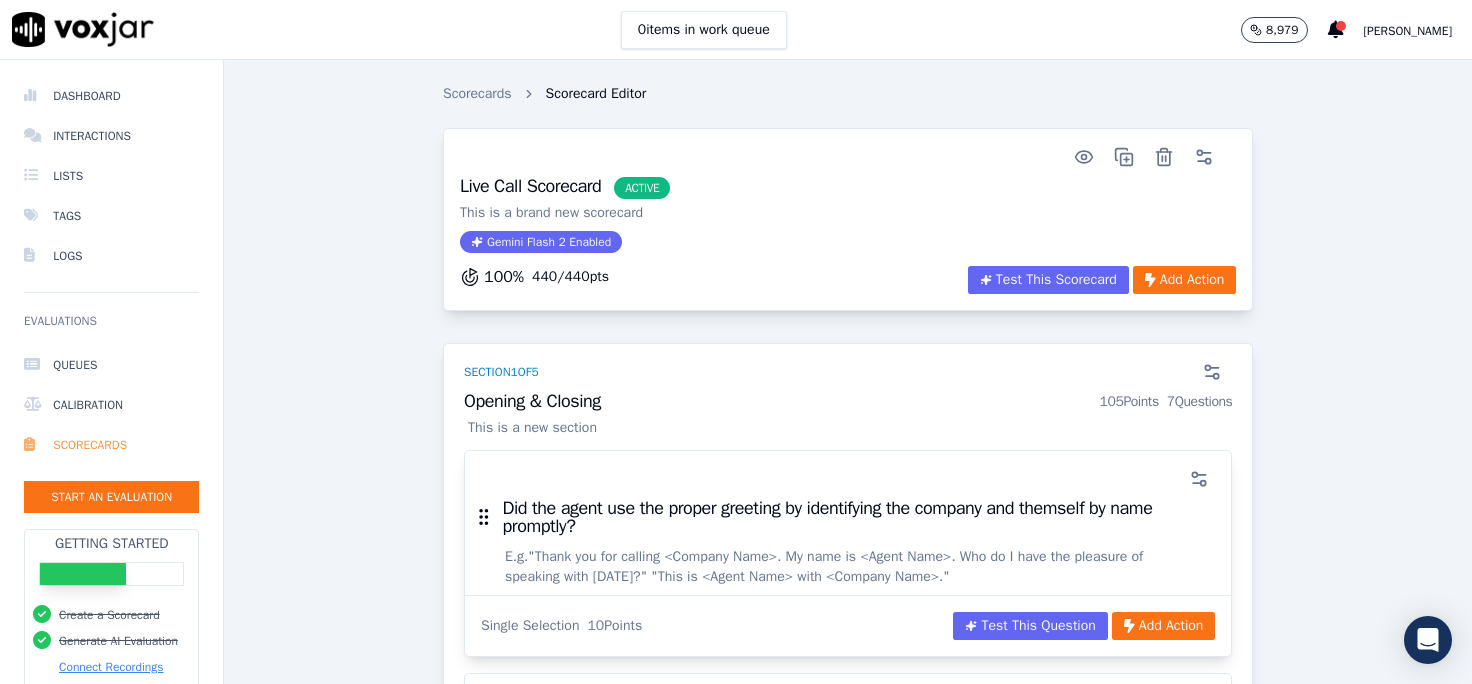 click on "Scorecards" at bounding box center (111, 445) 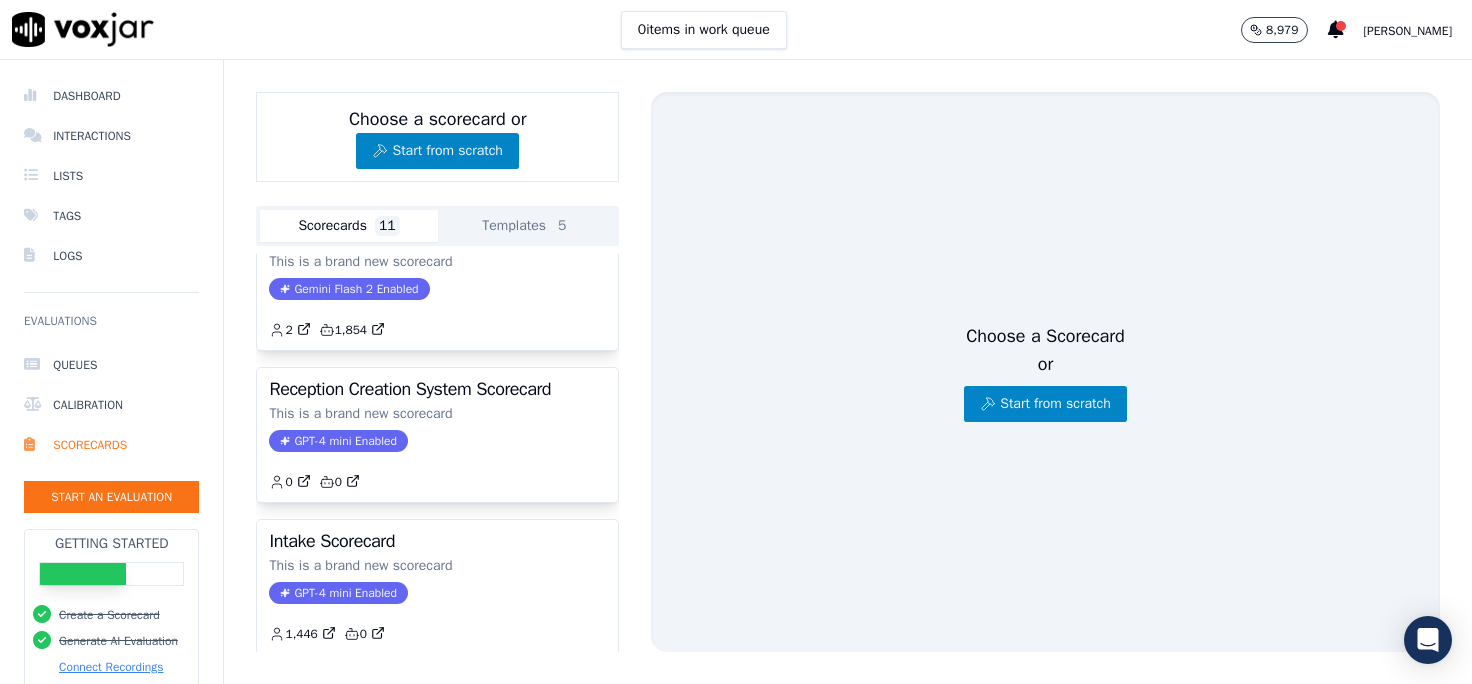 scroll, scrollTop: 0, scrollLeft: 0, axis: both 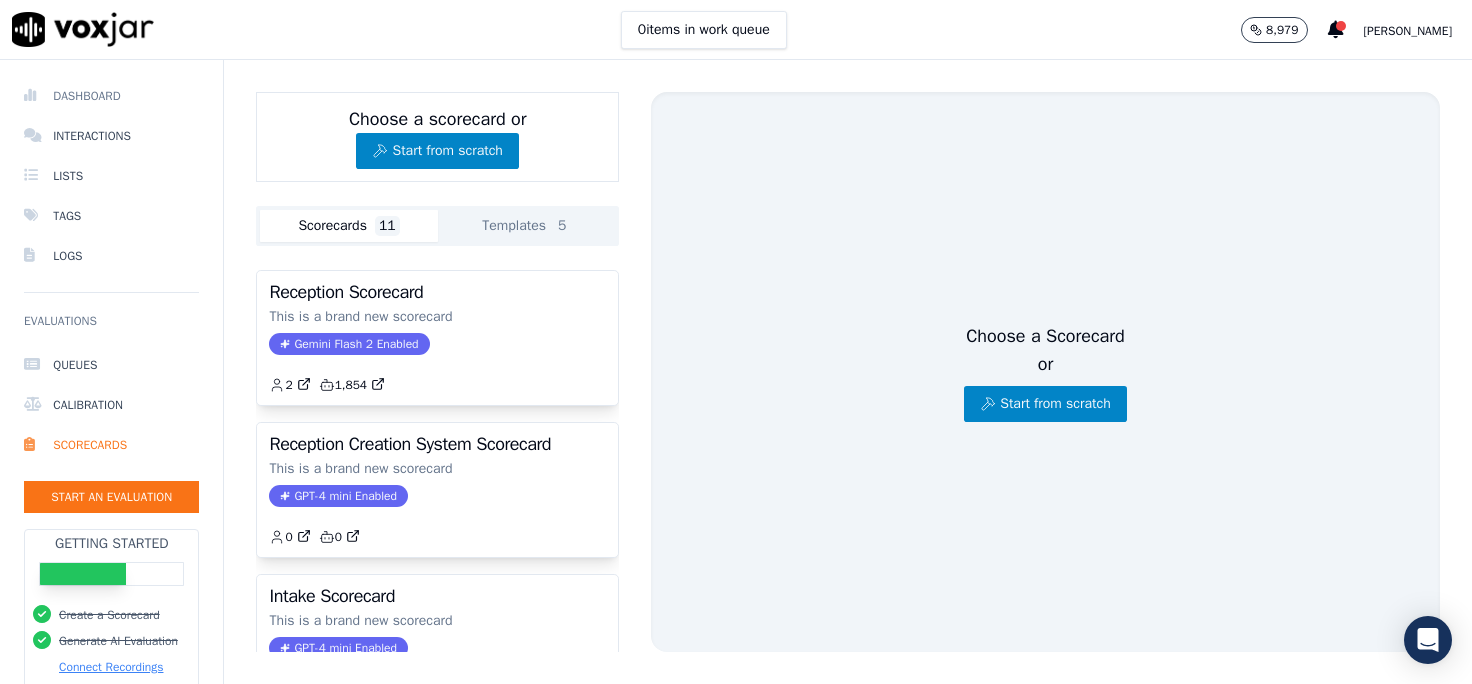 click on "Dashboard" at bounding box center (111, 96) 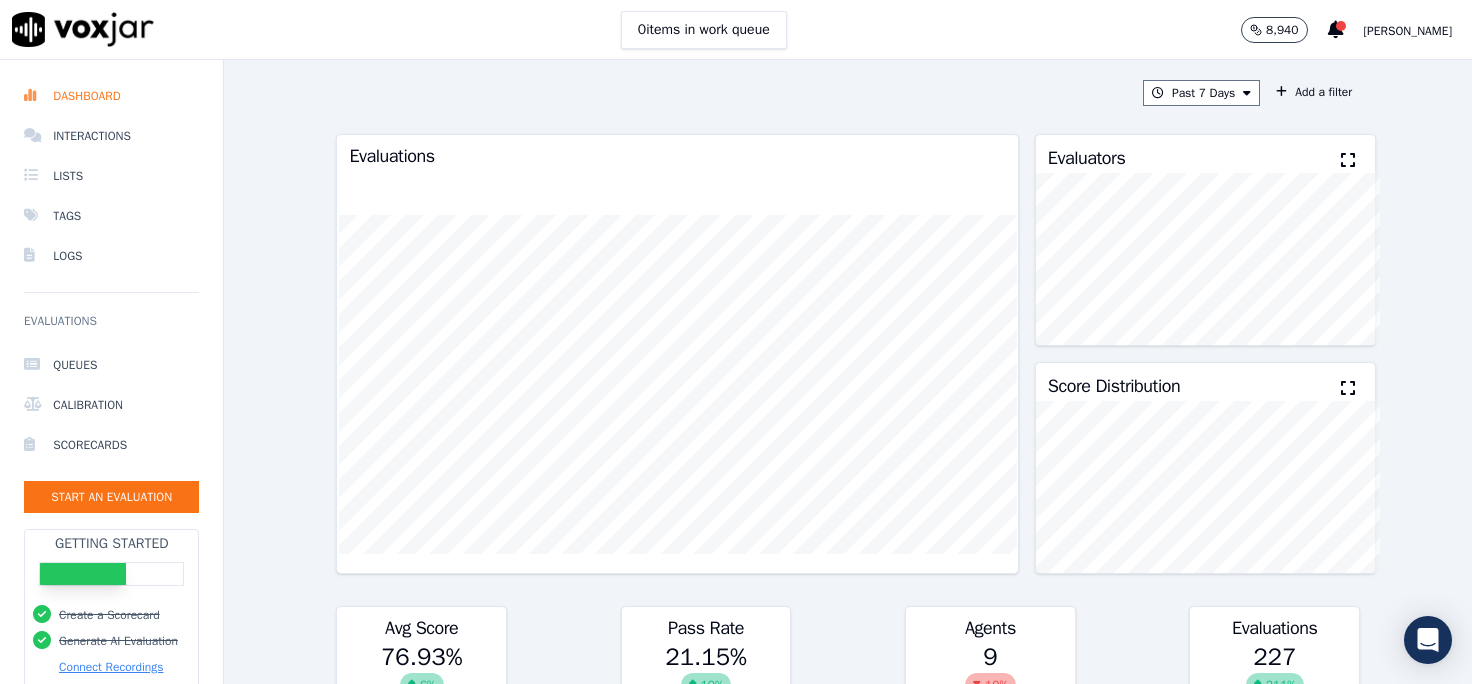 click on "Past 7 Days
Add a filter
Evaluations         Evaluators           Score Distribution             Avg Score   76.93 %
6 %   Pass Rate   21.15 %
19 %   Agents   9     10 %   Evaluations   227     211 %   Scores by Scorecard   Scorecards   Evals   Avg Score   Passrate     Signed MVA ONLY Scorecard   17   59.77 %   11.76 %   export     Intake Scorecard   120   75.61 %   28.33 %   export     Call Scorecard   90   81.92 %   13.33 %   export       Agent Leaderboard     Agents   Evals   Avg Score   Passrate   Recent Evals   Karen Tochimani   2   100.00 %   100.00 %               Taylor Robinson   1   100.00 %   100.00 %           Michelle Ramos   3   99.58 %   66.67 %                   Haley Tripp   2   97.22 %   50.00 %               Rossi Humphrey   2   96.38 %   50.00 %               McKinley Powell   15   87.94 %   46.67 %                           Mock Calls   194   75.85 %   17.01 %                           Justin Woods   7   63.06 %   14.29" at bounding box center [848, 372] 